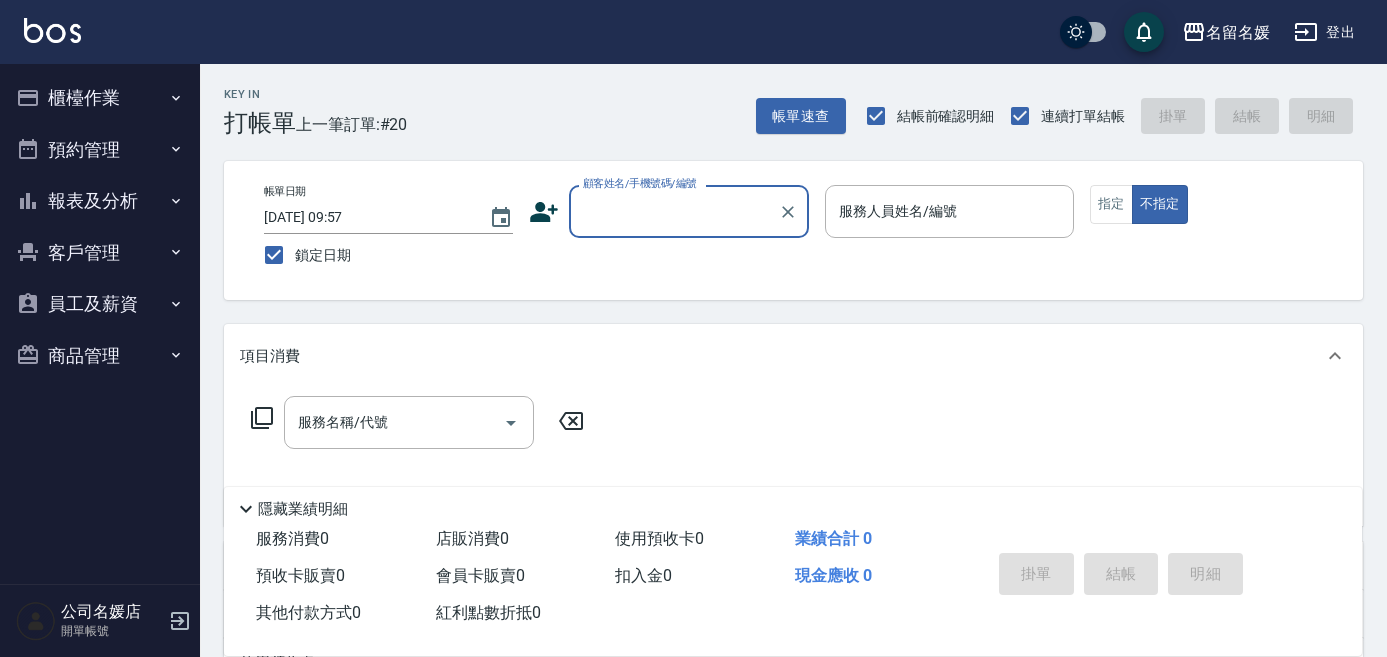 scroll, scrollTop: 0, scrollLeft: 0, axis: both 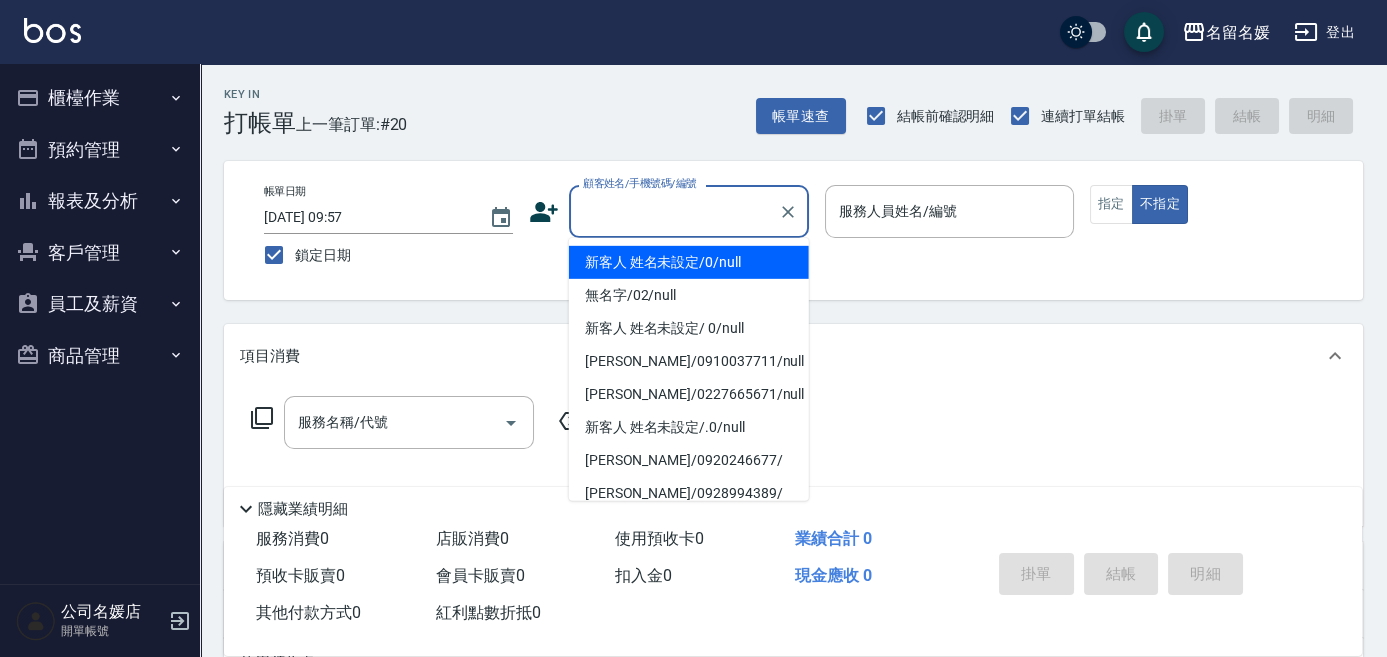 click on "顧客姓名/手機號碼/編號" at bounding box center (674, 211) 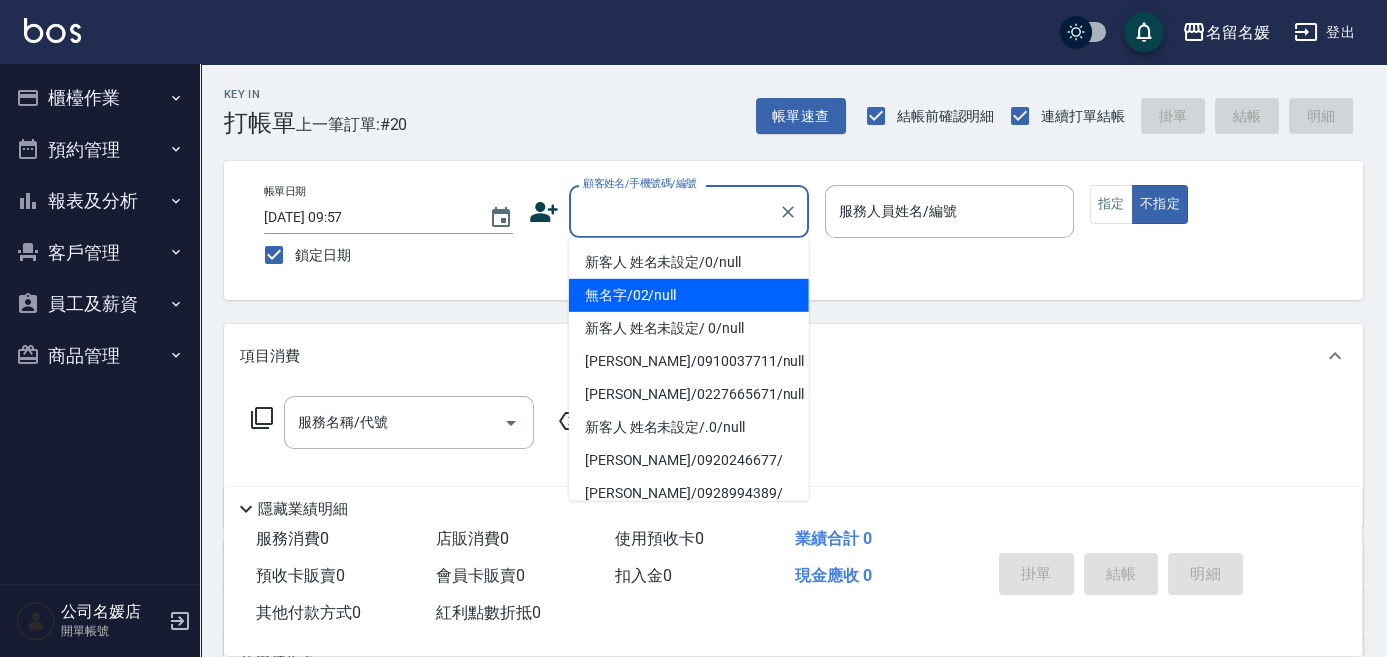 click on "無名字/02/null" at bounding box center (689, 295) 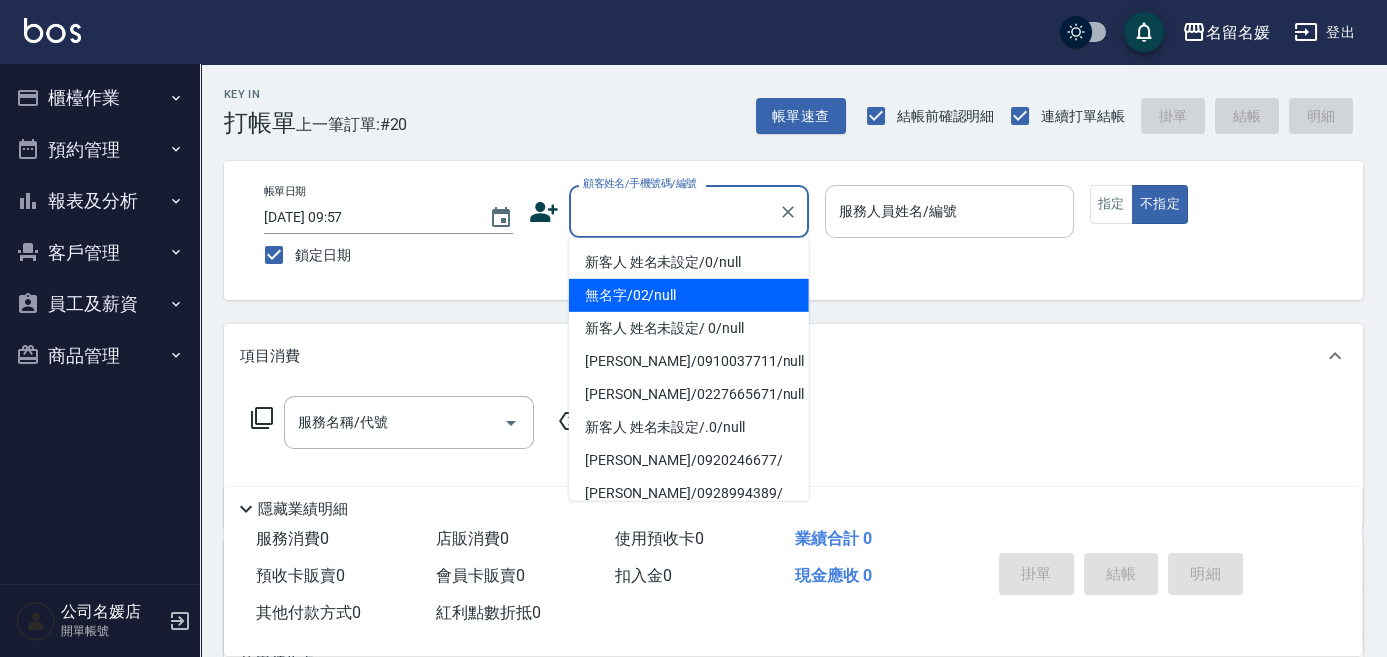 type on "無名字/02/null" 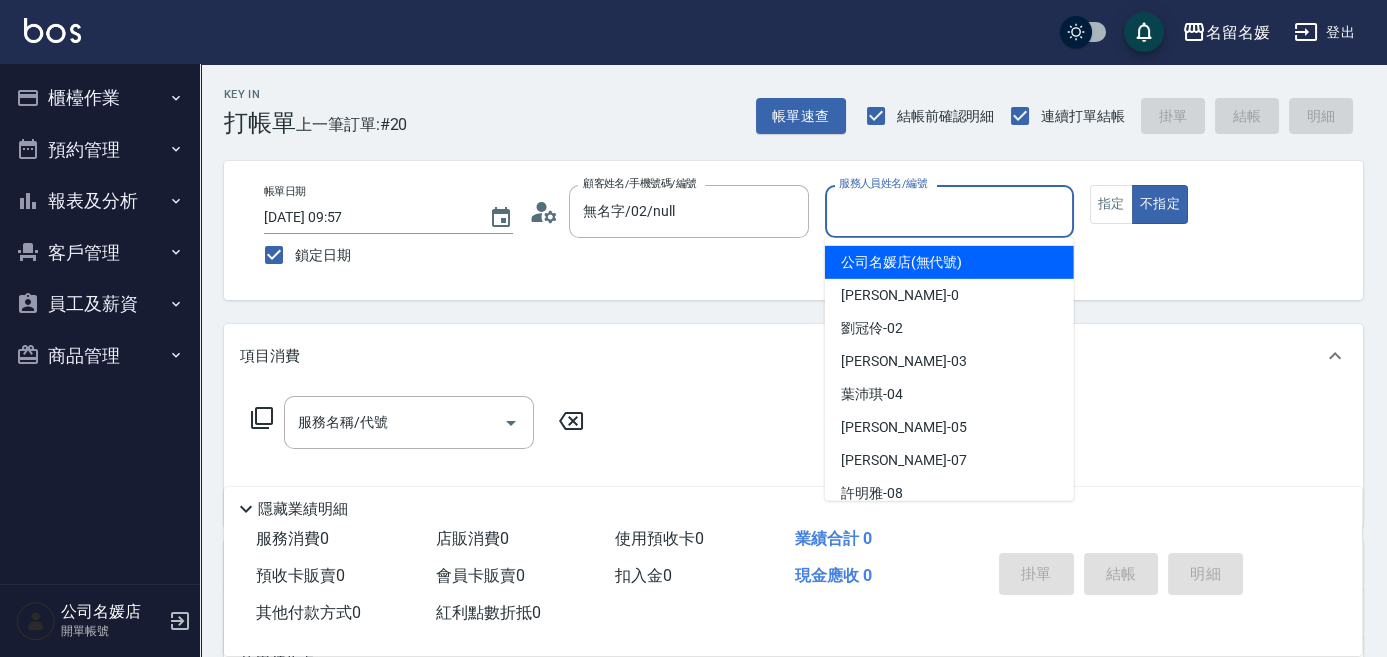 click on "服務人員姓名/編號" at bounding box center (949, 211) 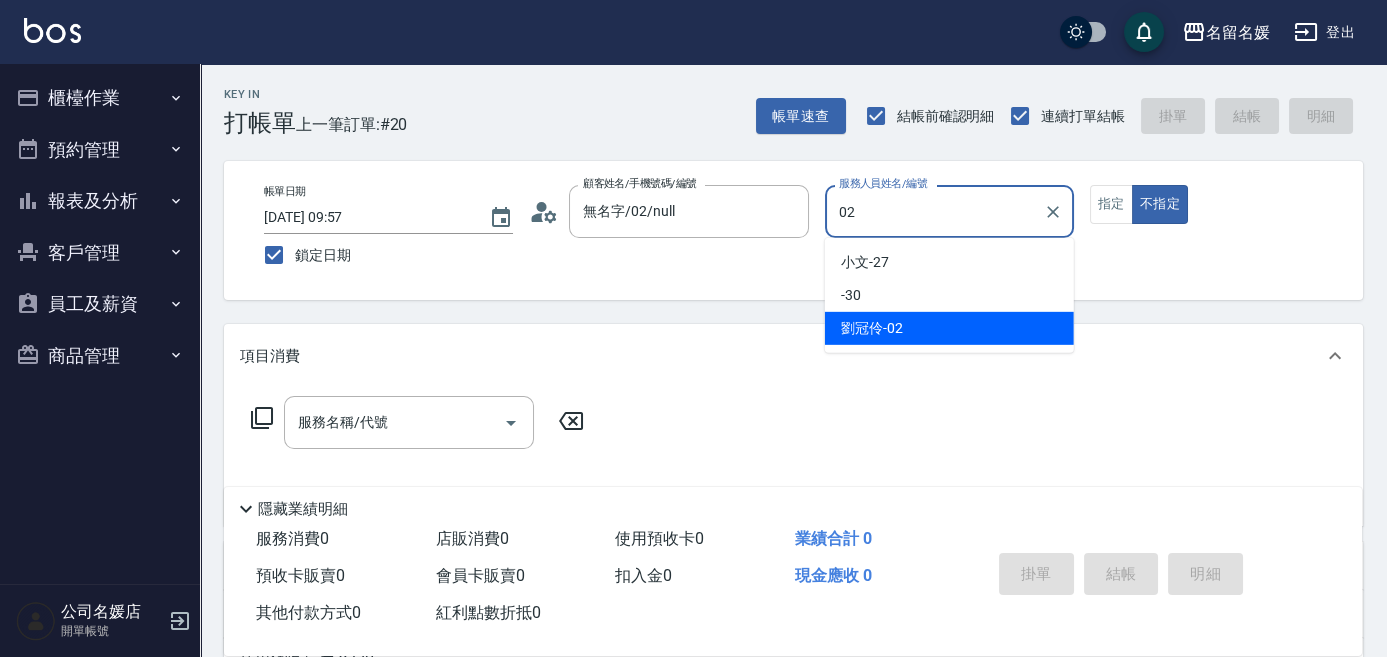 type on "02" 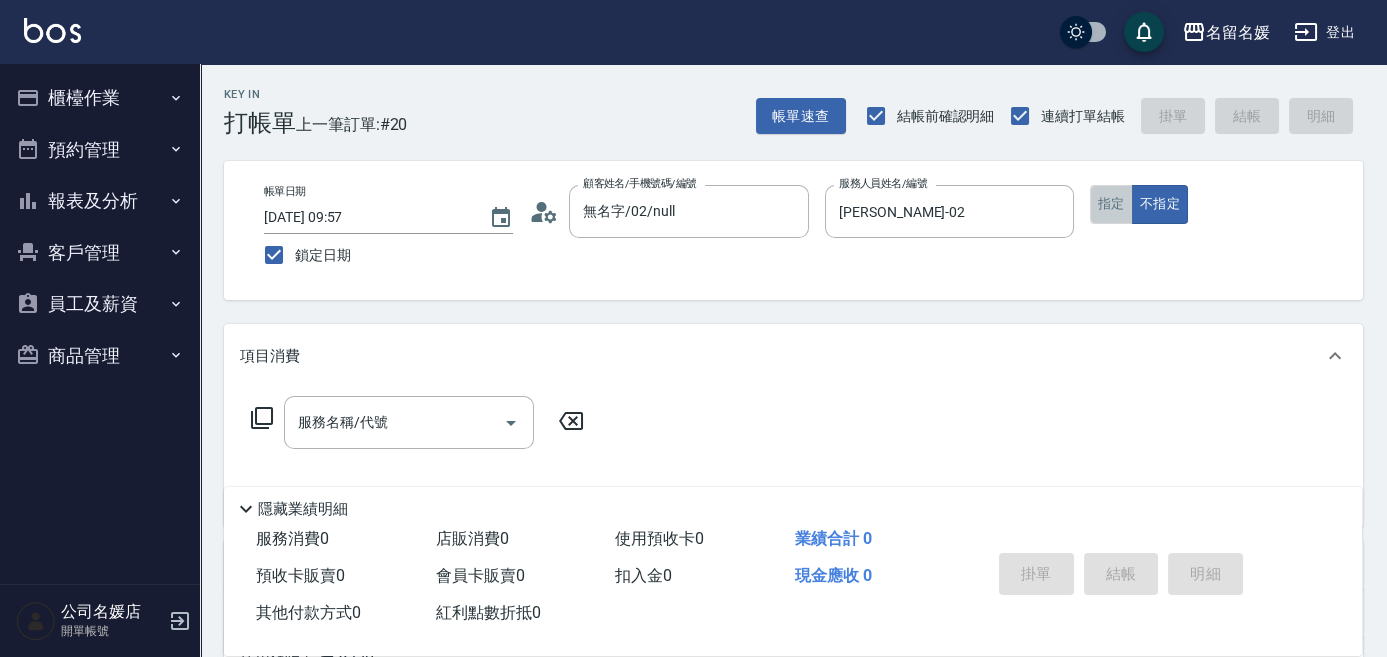 click on "指定" at bounding box center [1111, 204] 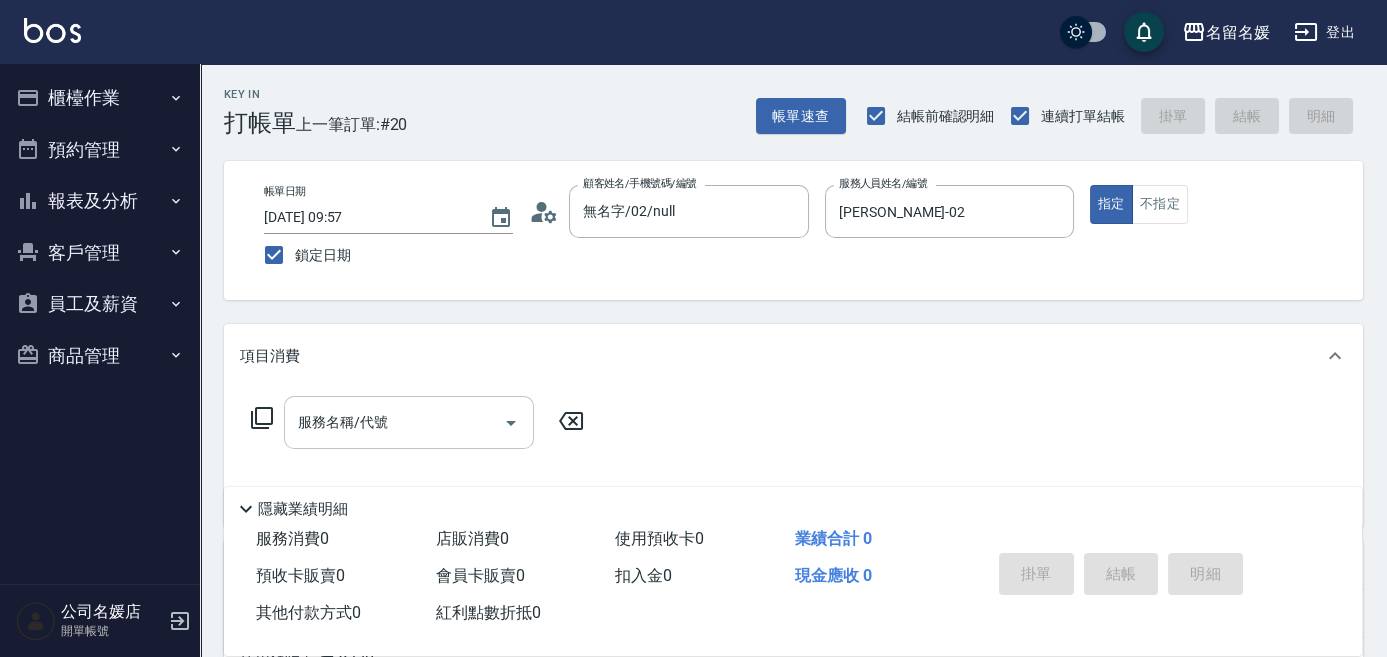 click on "服務名稱/代號" at bounding box center [394, 422] 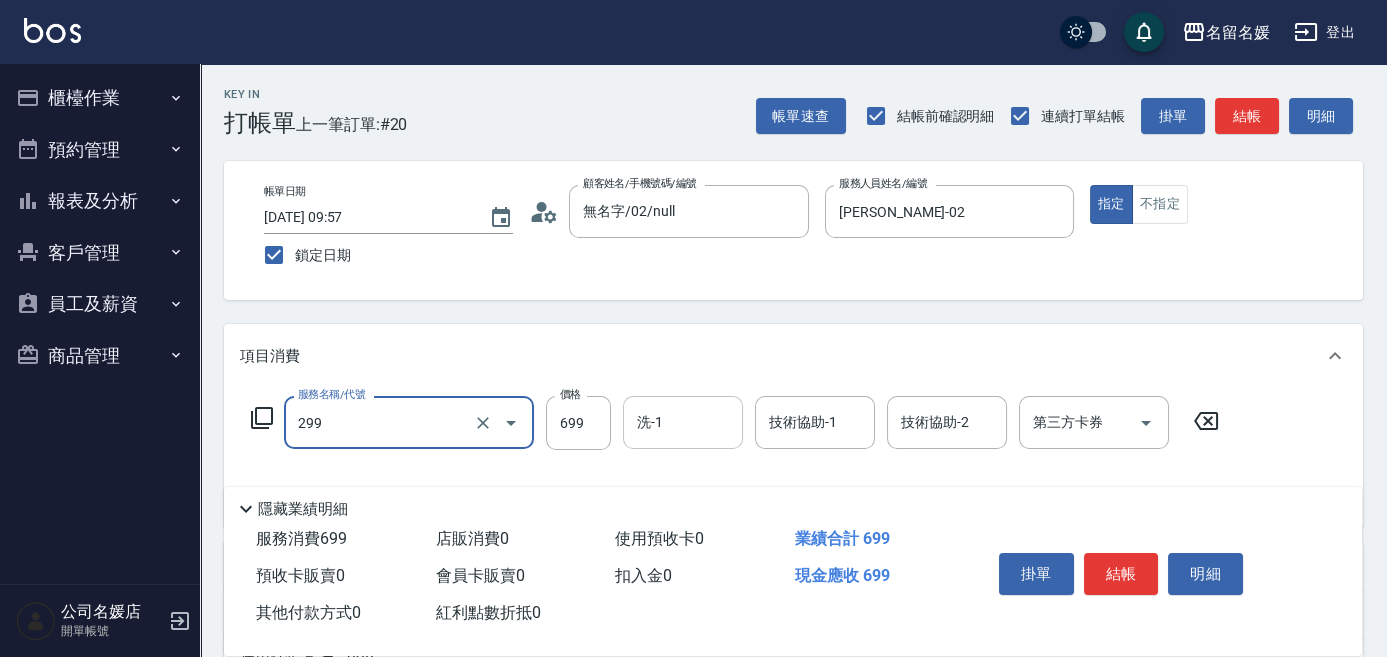 click on "洗-1" at bounding box center [683, 422] 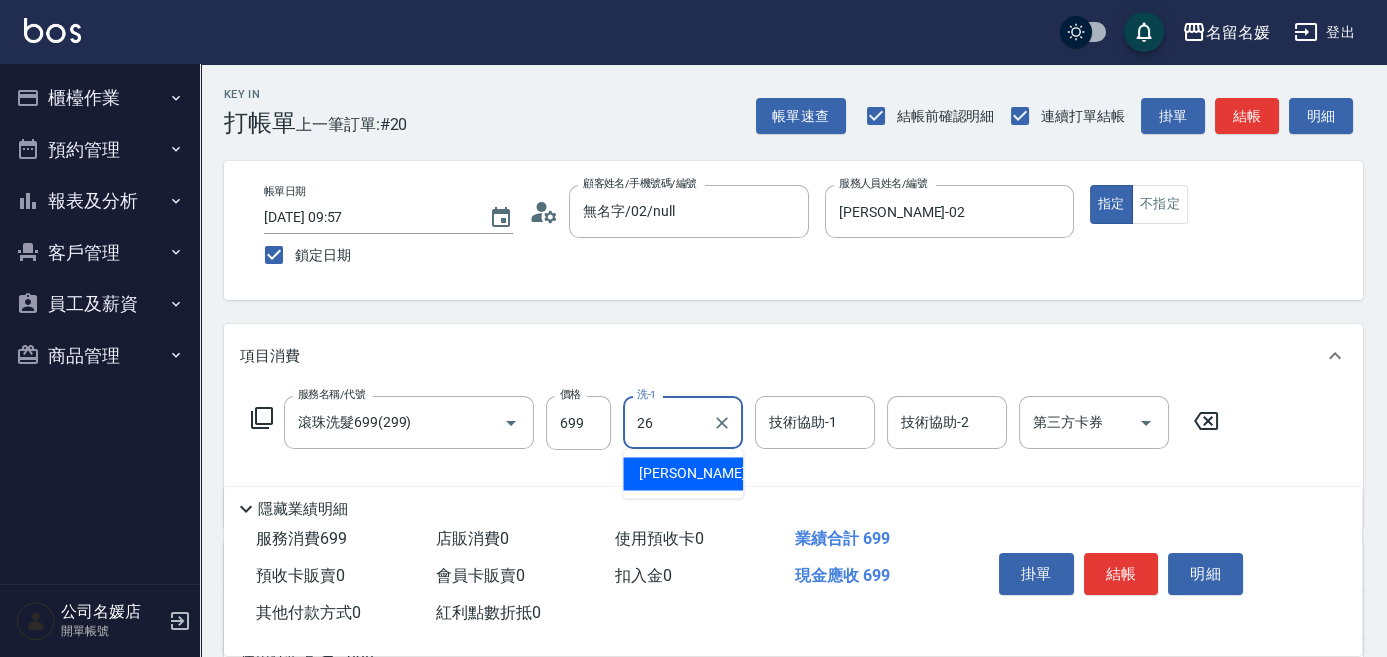 type on "[PERSON_NAME]-26" 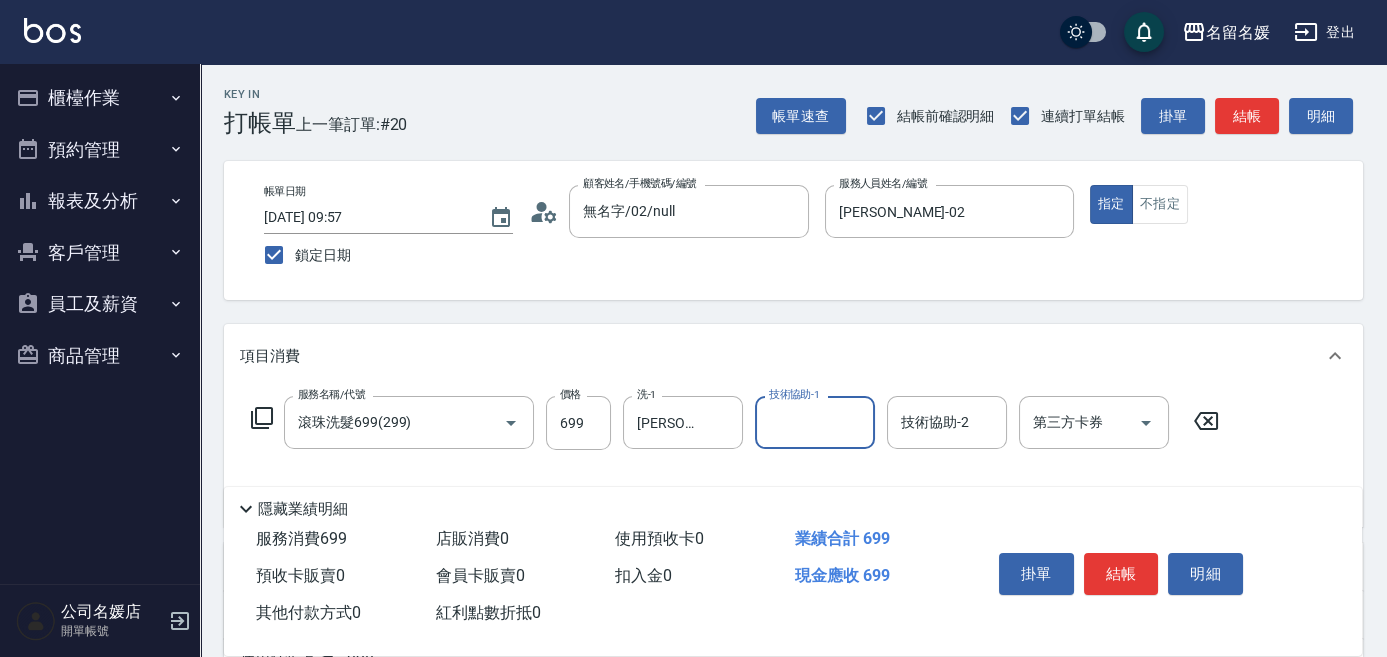 click on "技術協助-1" at bounding box center [815, 422] 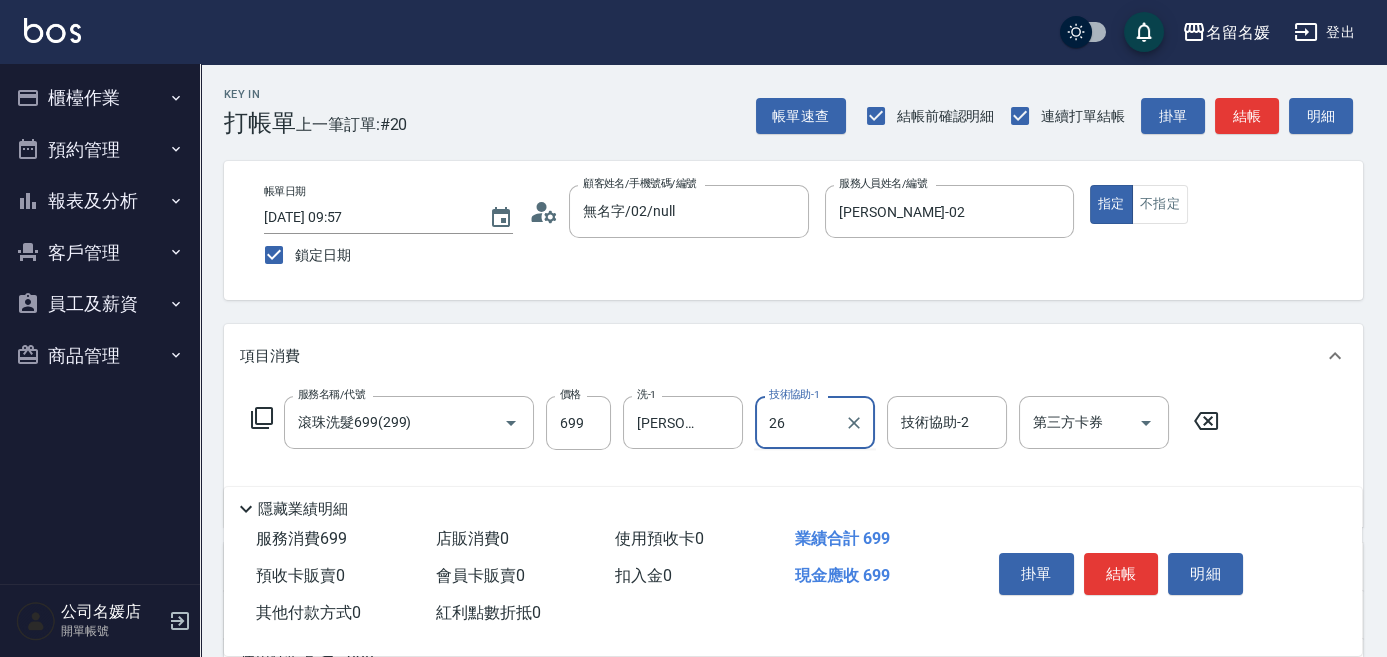 type on "[PERSON_NAME]-26" 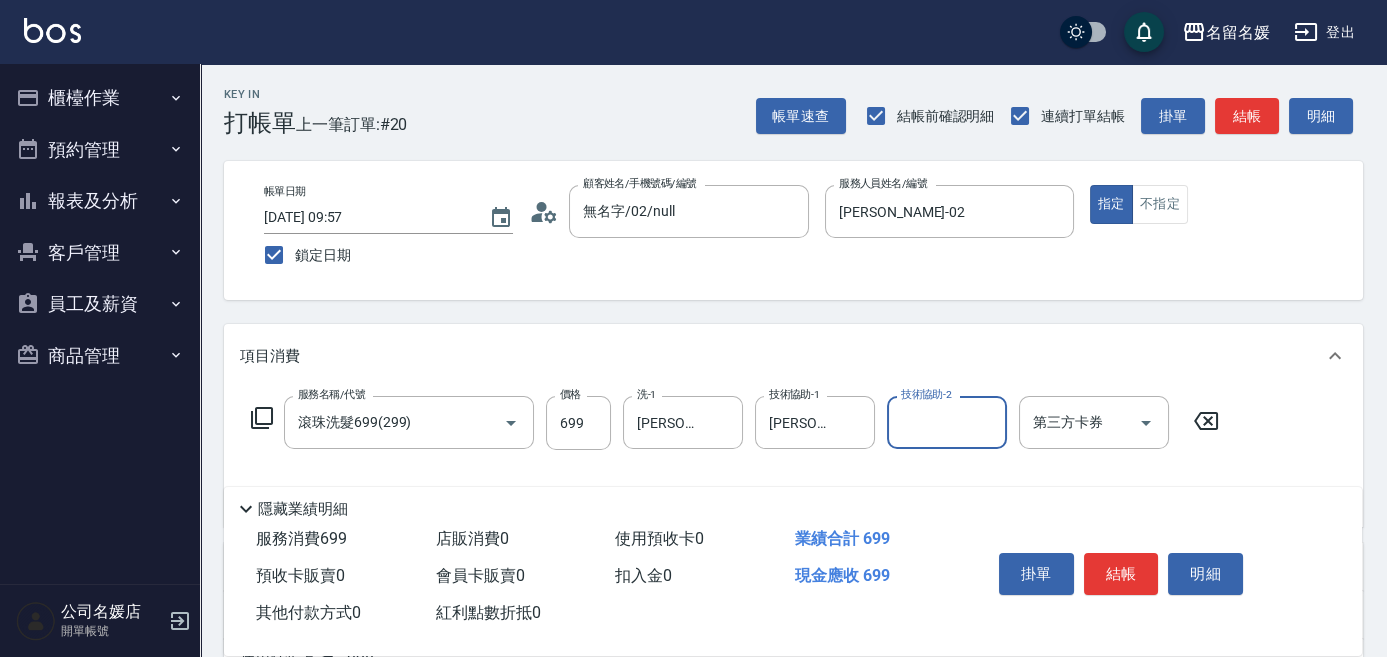 scroll, scrollTop: 90, scrollLeft: 0, axis: vertical 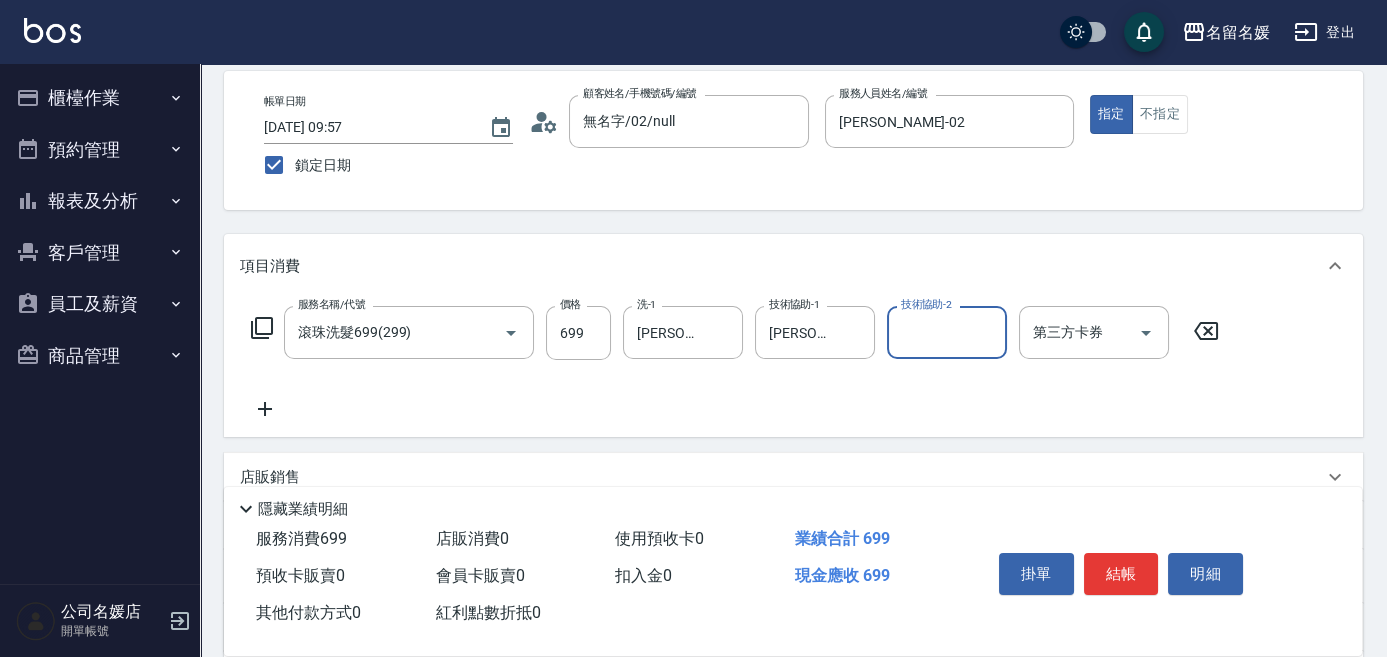 click 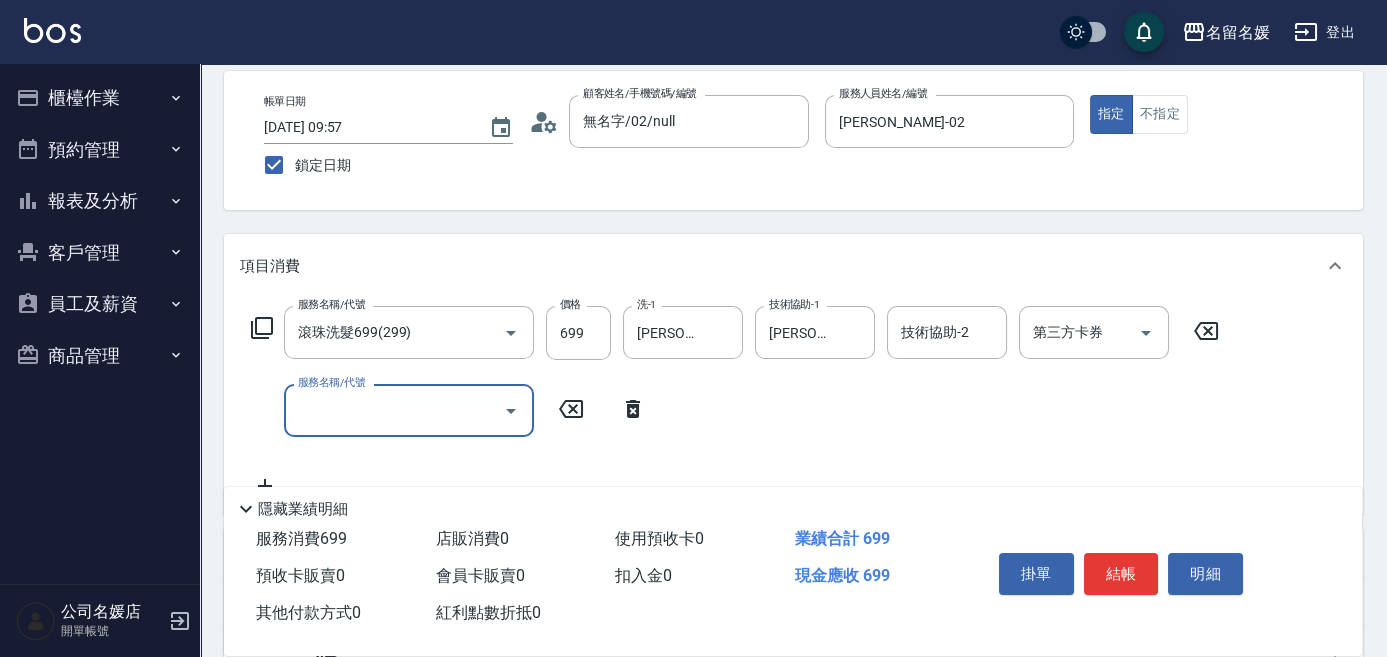 click on "服務名稱/代號" at bounding box center [394, 410] 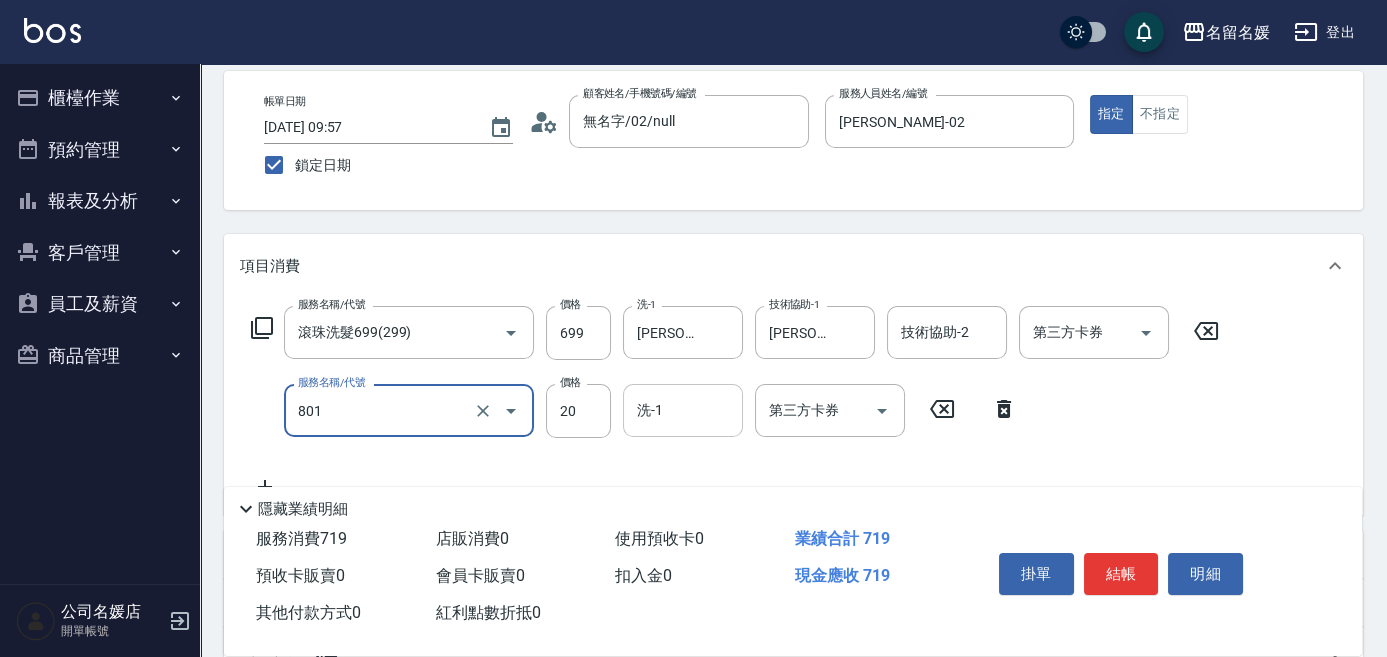 click on "洗-1" at bounding box center (683, 410) 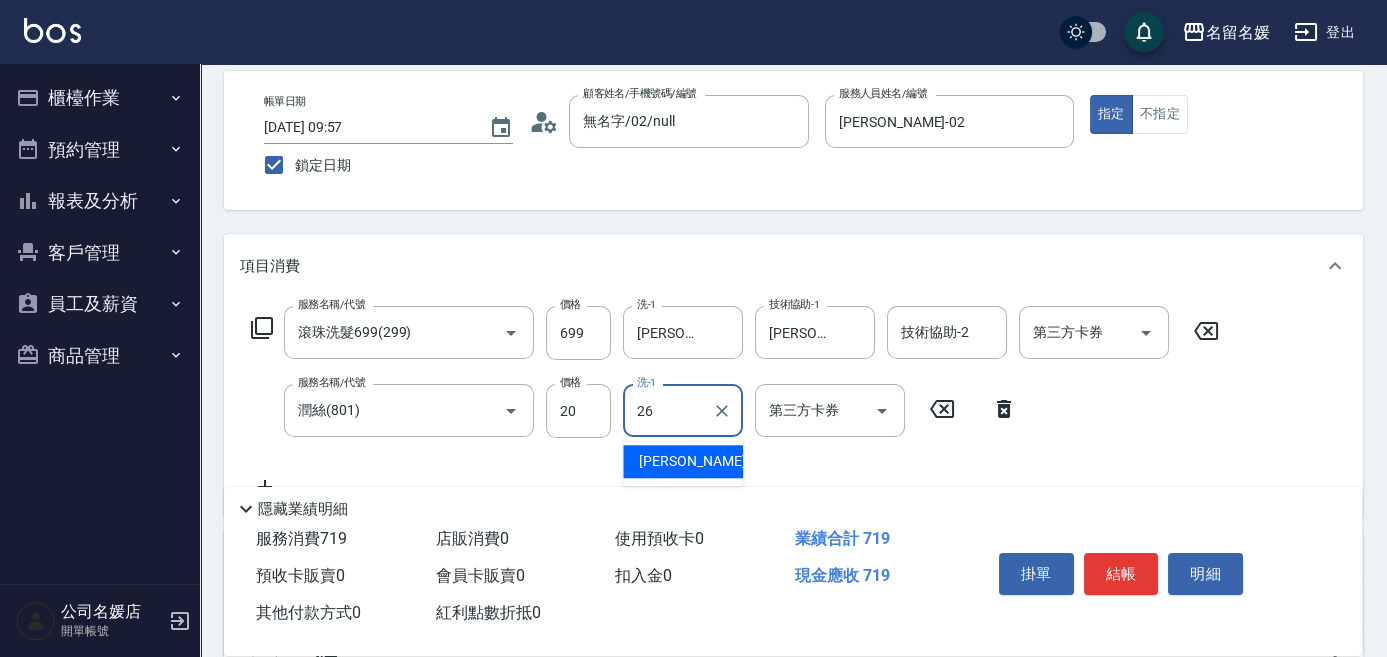 type on "[PERSON_NAME]-26" 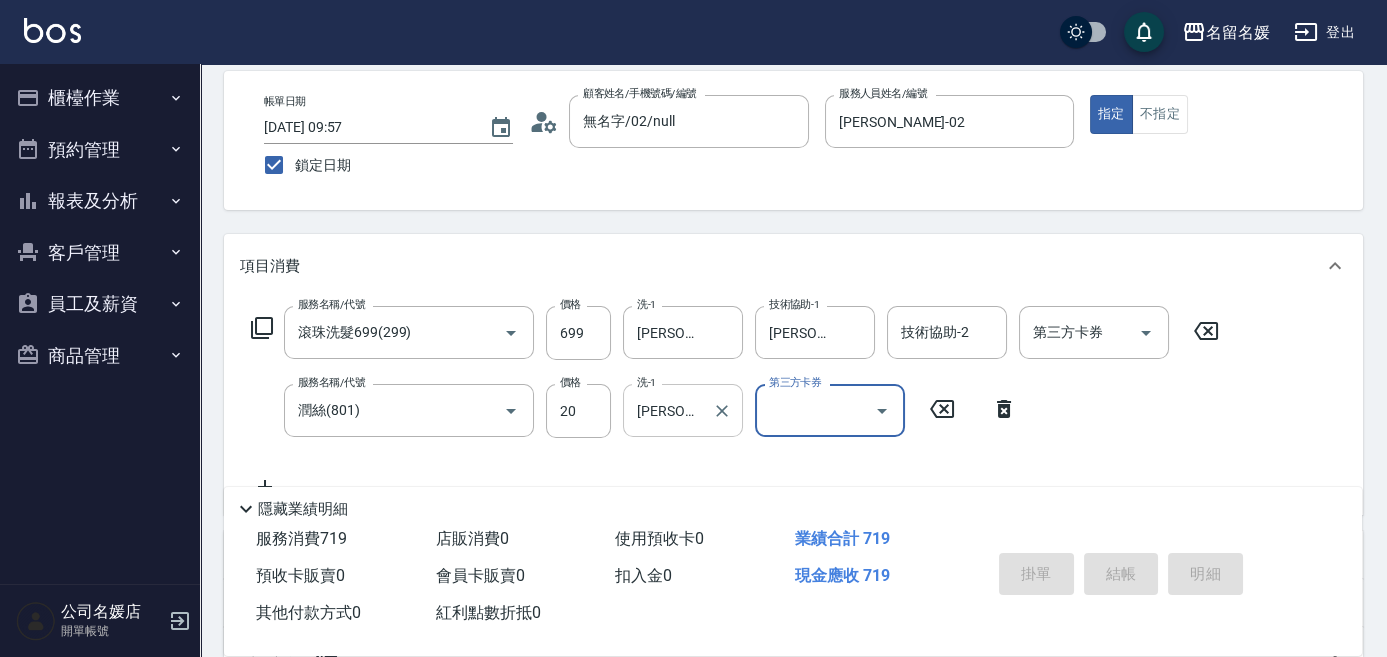 type 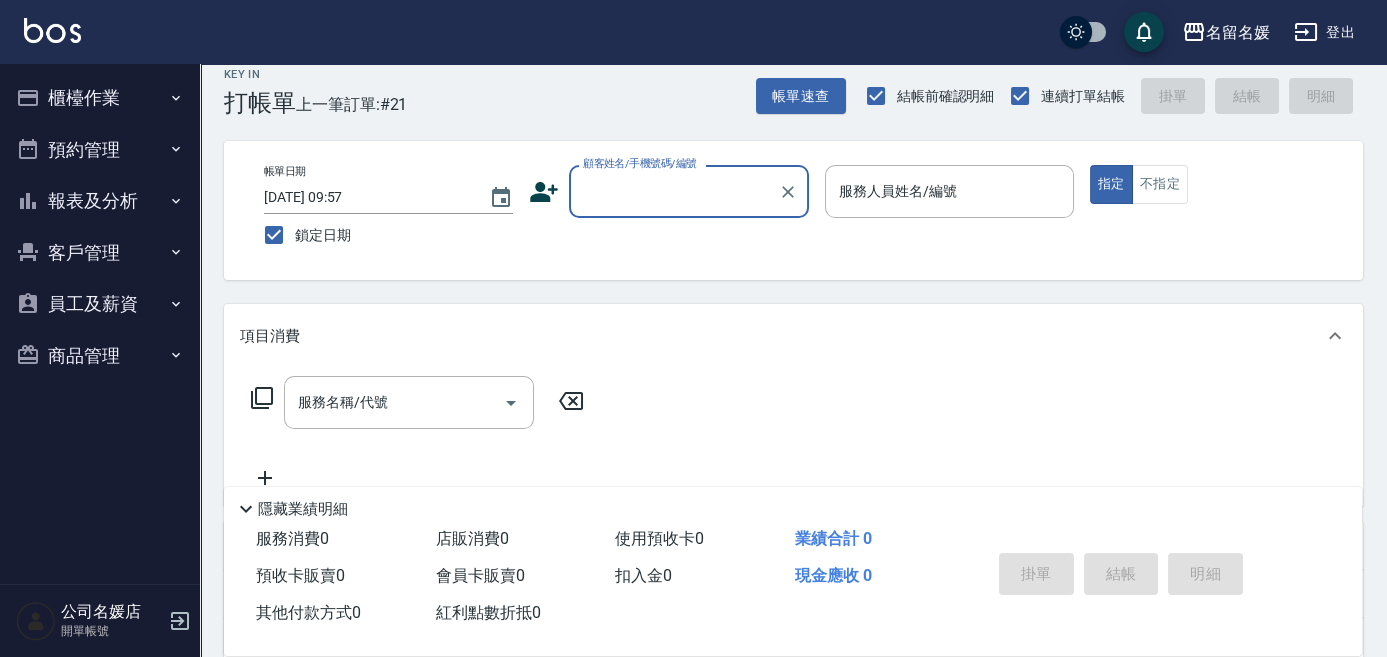 scroll, scrollTop: 0, scrollLeft: 0, axis: both 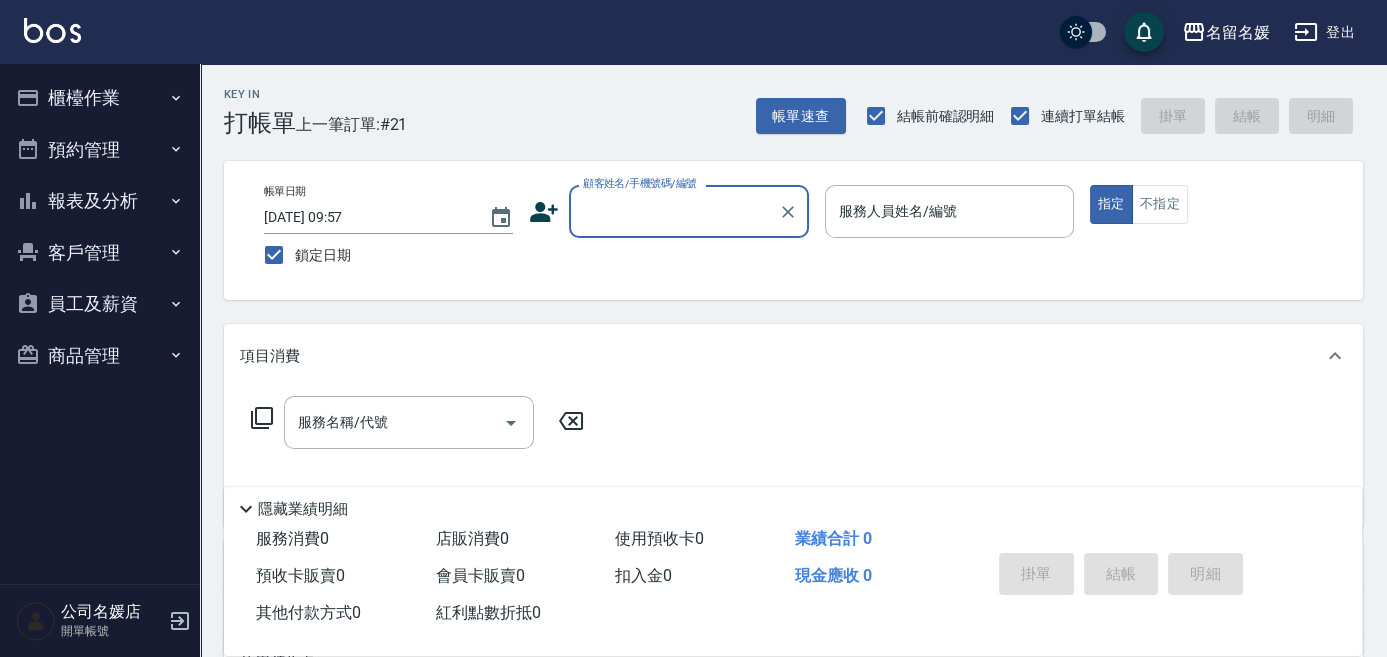 click on "櫃檯作業" at bounding box center [100, 98] 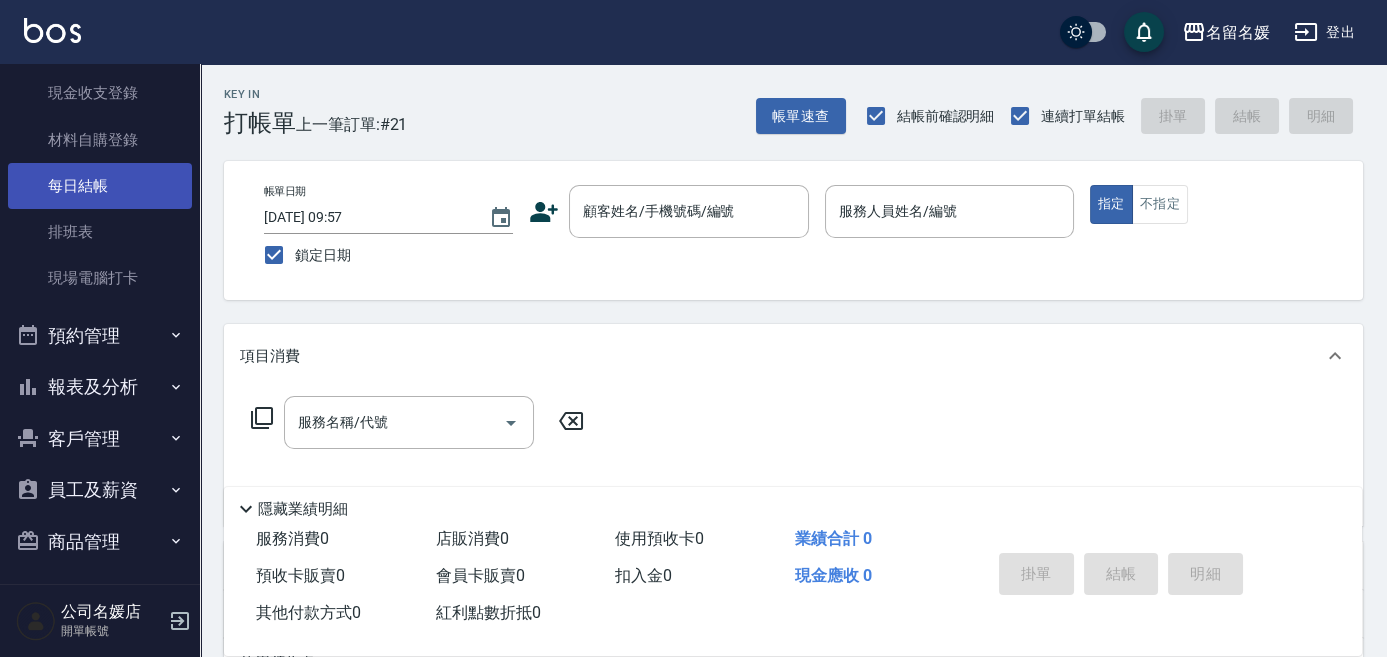 scroll, scrollTop: 206, scrollLeft: 0, axis: vertical 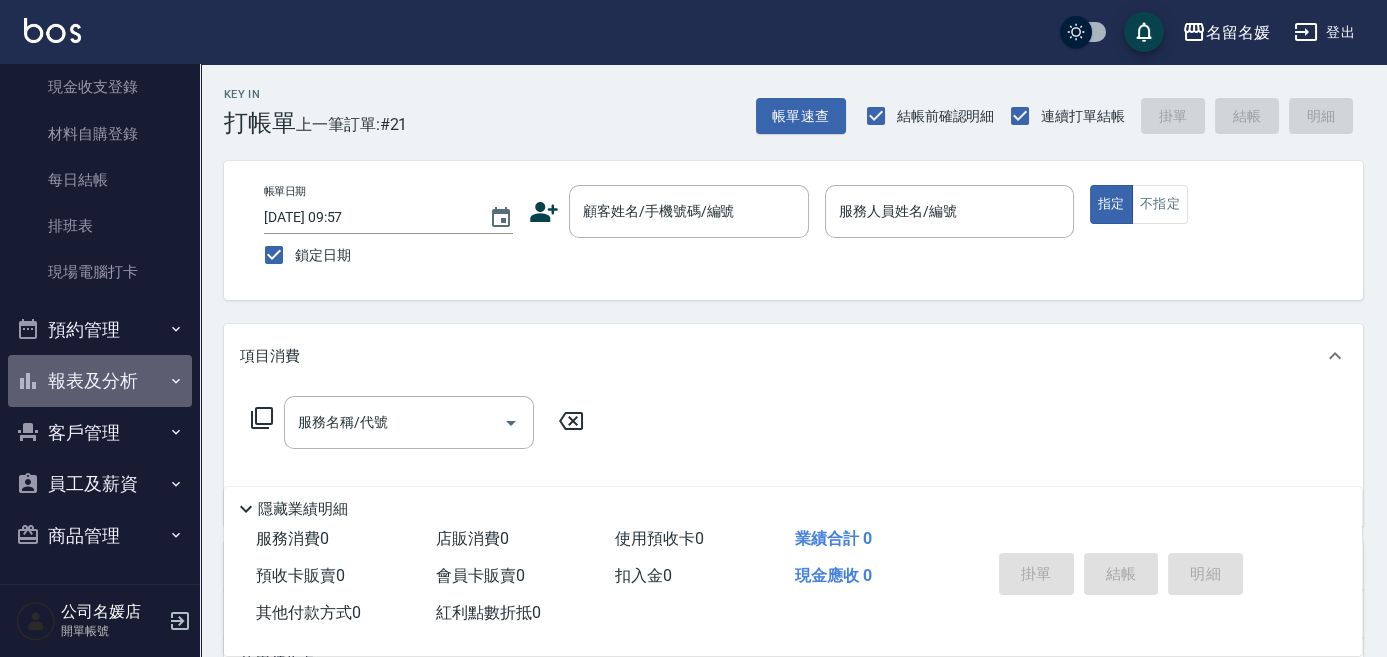 click on "報表及分析" at bounding box center (100, 381) 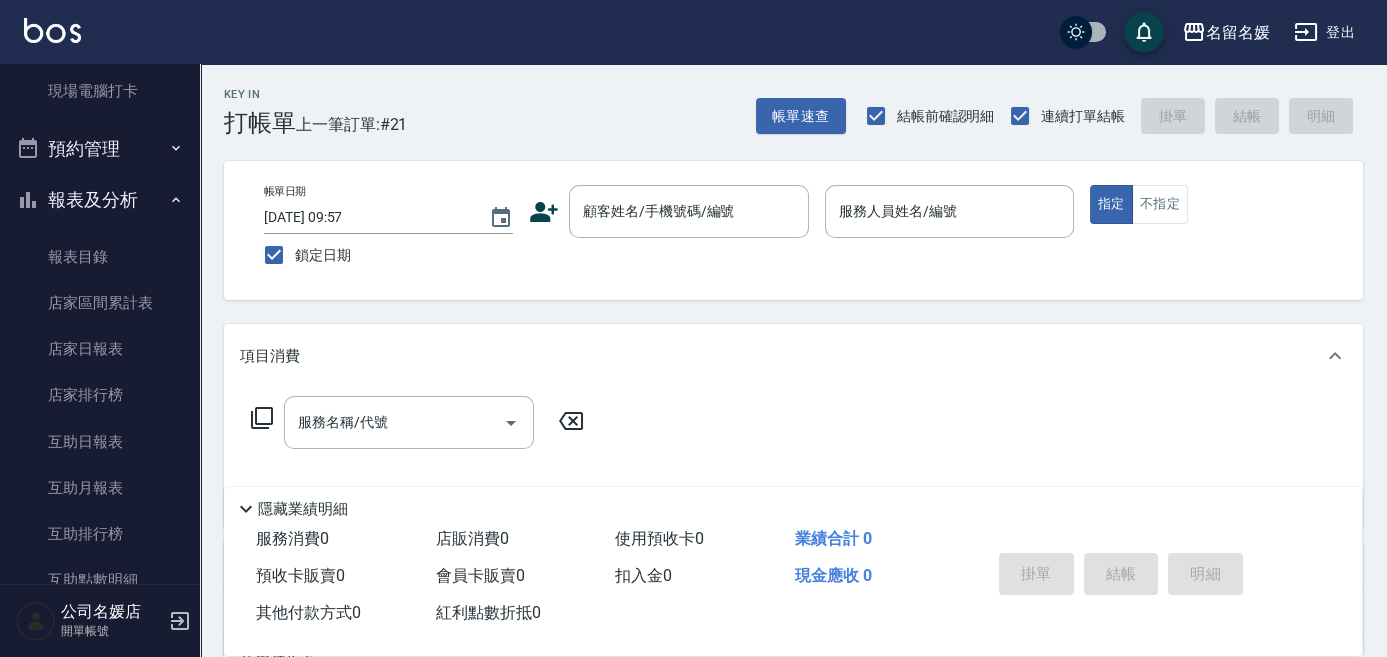 scroll, scrollTop: 388, scrollLeft: 0, axis: vertical 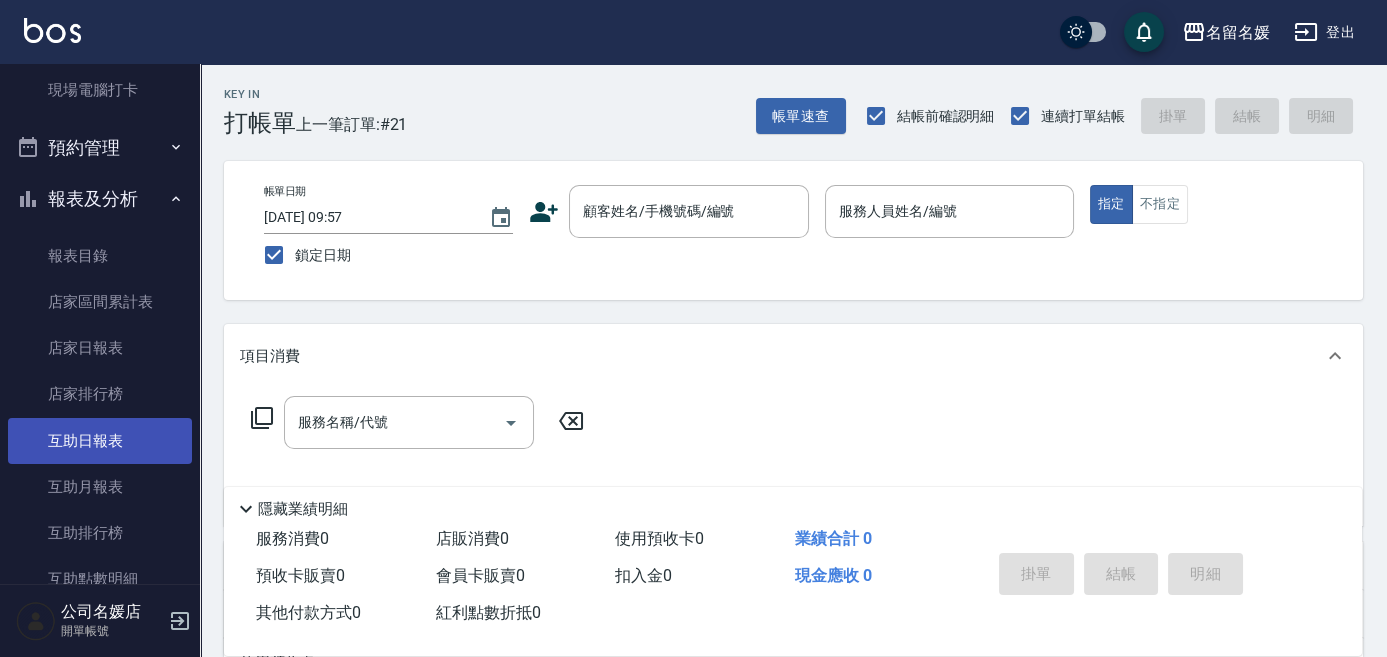 click on "互助日報表" at bounding box center [100, 441] 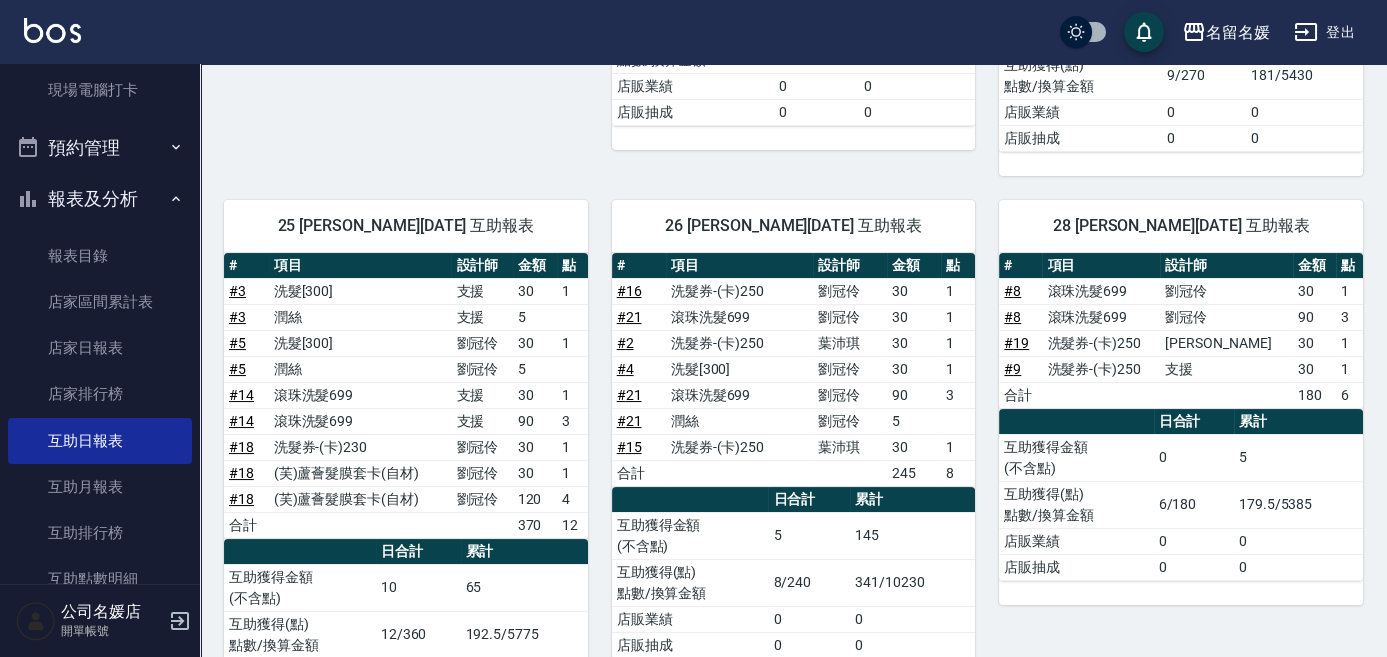 scroll, scrollTop: 603, scrollLeft: 0, axis: vertical 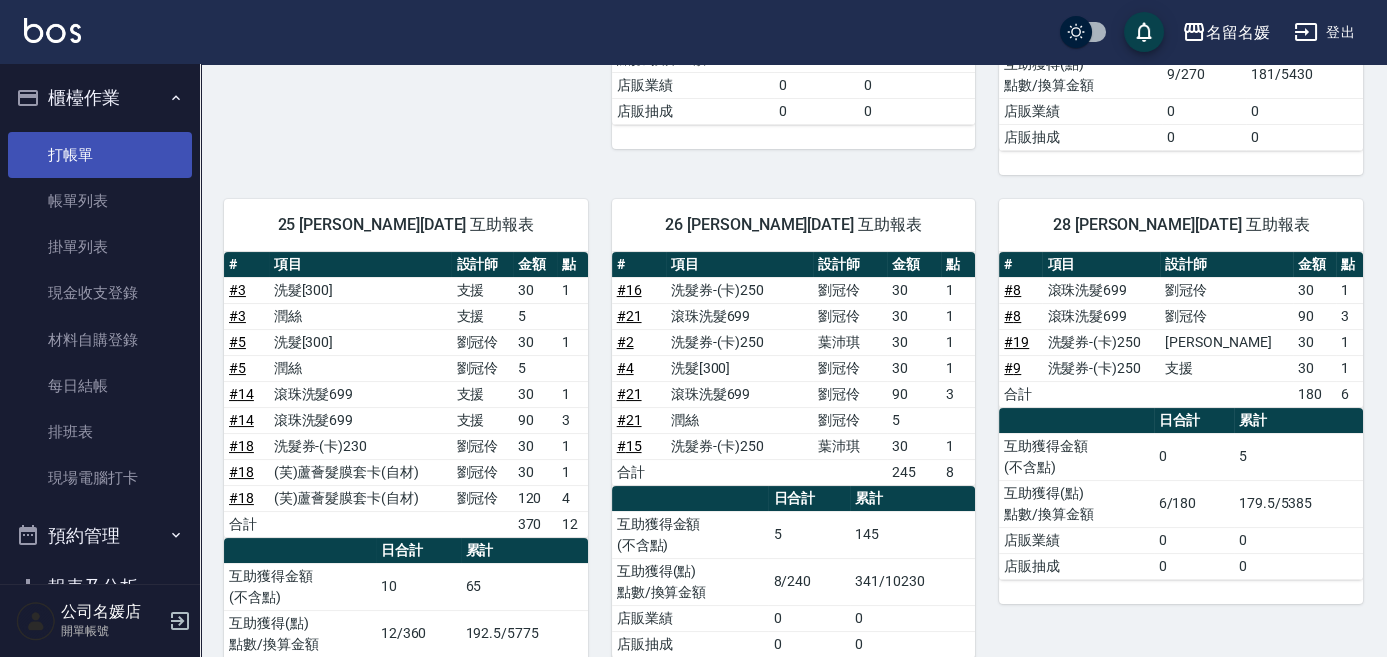 click on "打帳單" at bounding box center (100, 155) 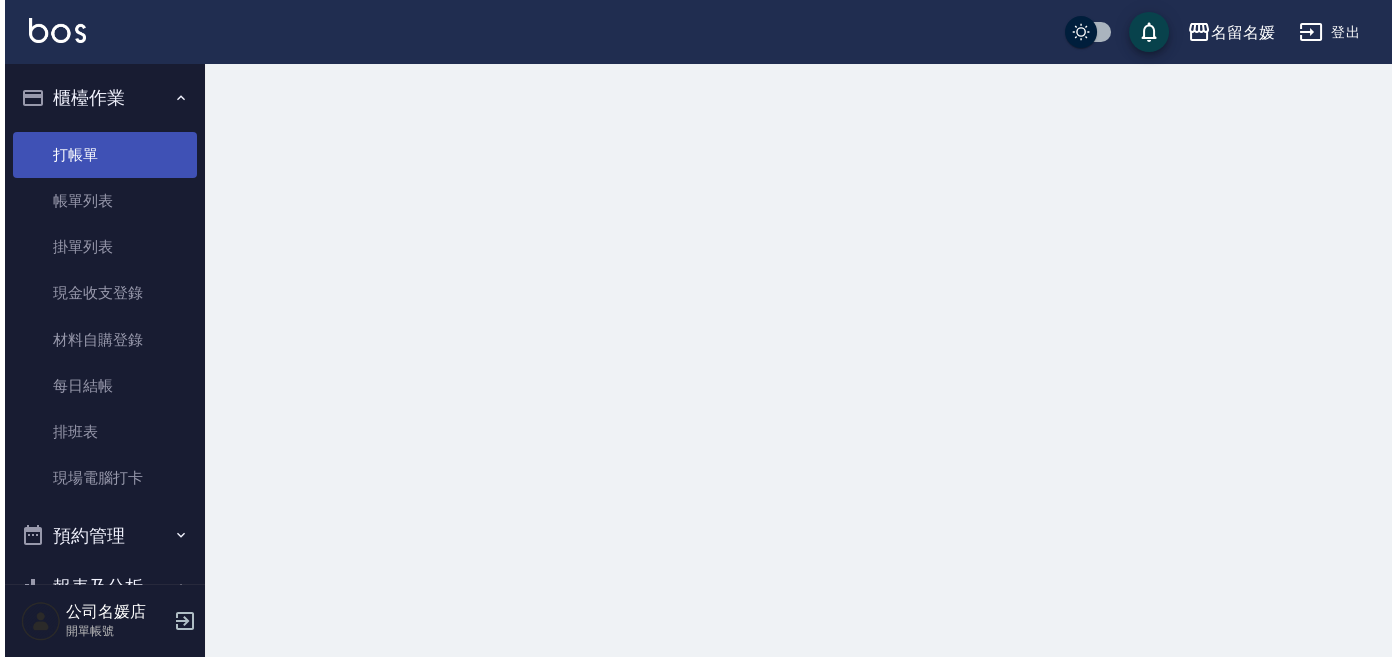 scroll, scrollTop: 0, scrollLeft: 0, axis: both 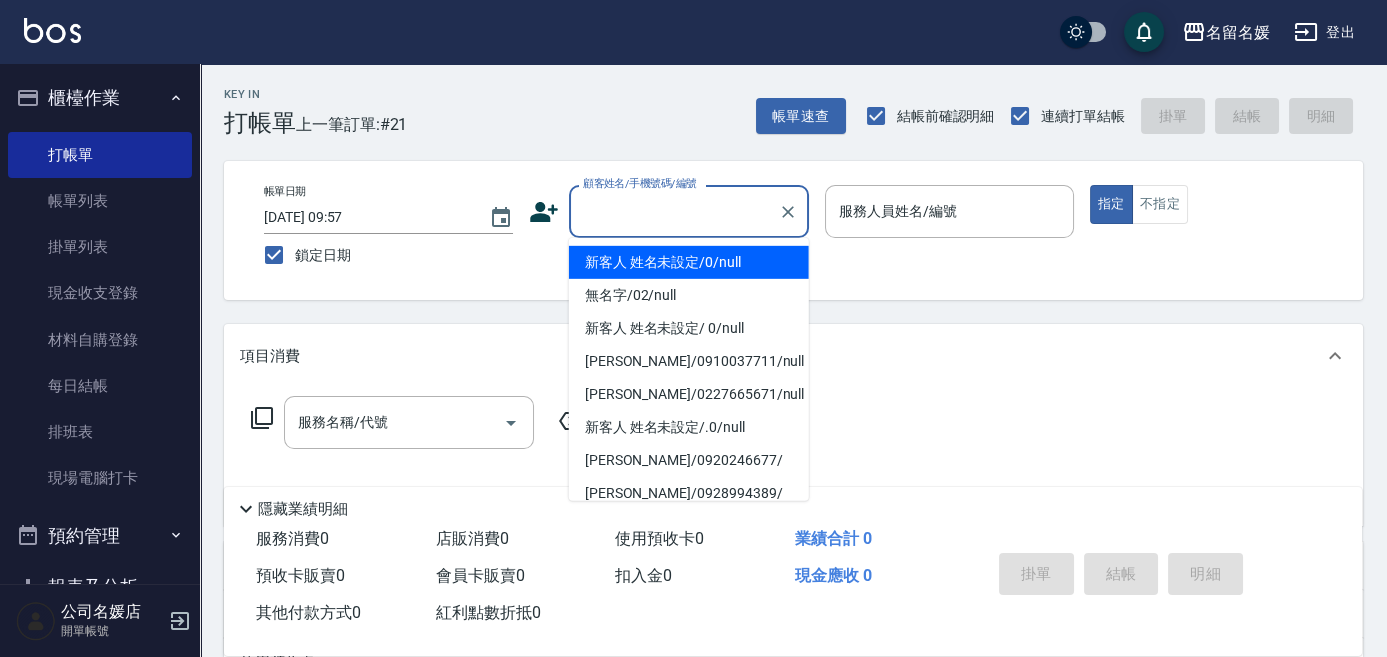 type on "新客人 姓名未設定/0/null" 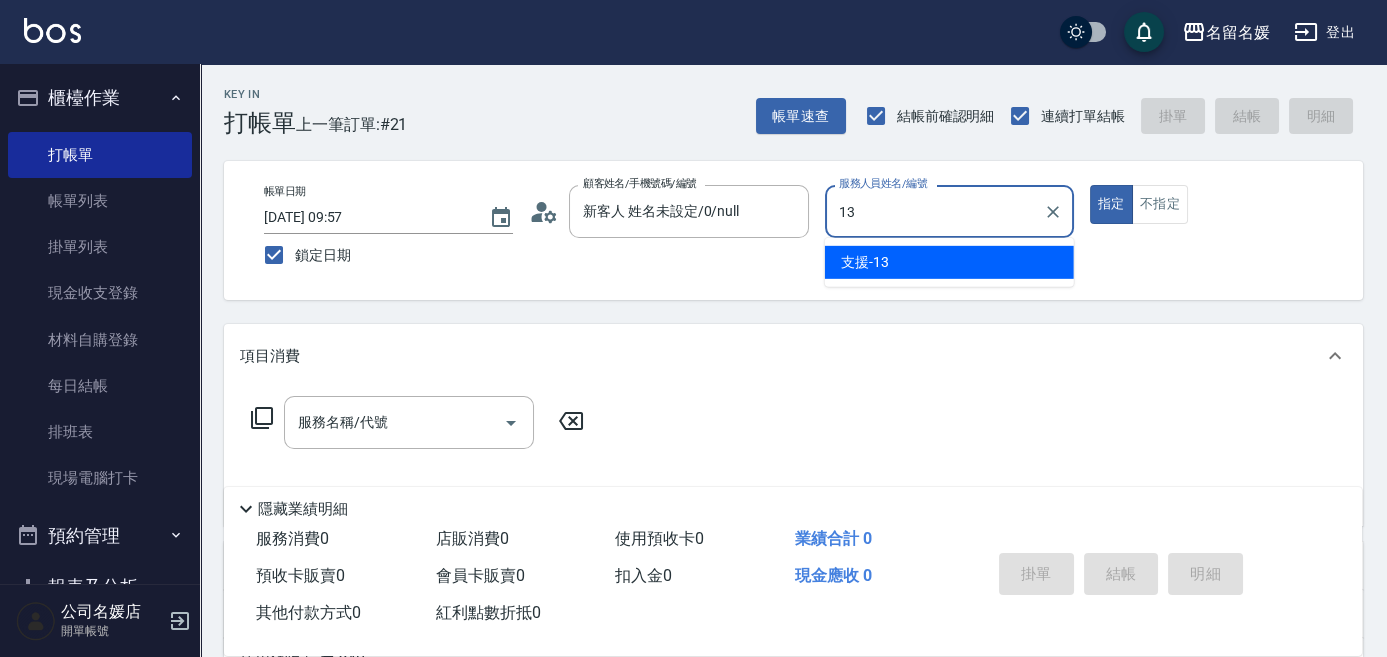 type on "1" 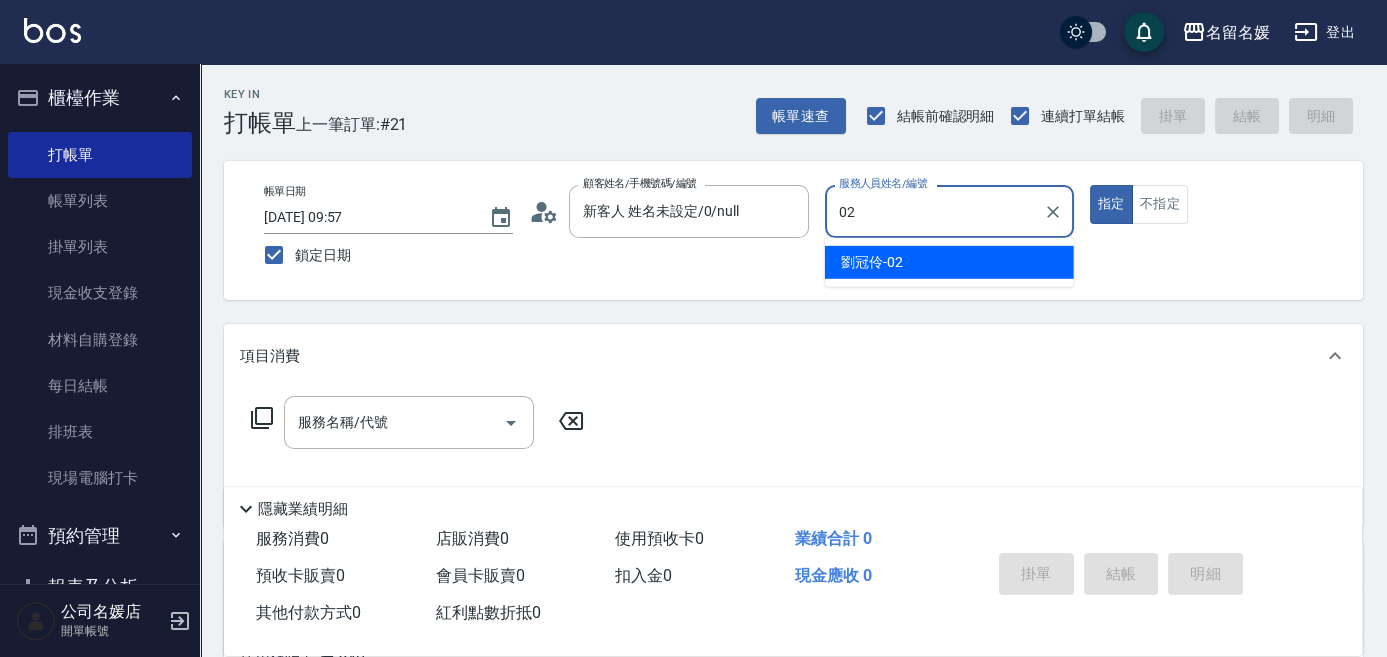 type on "[PERSON_NAME]-02" 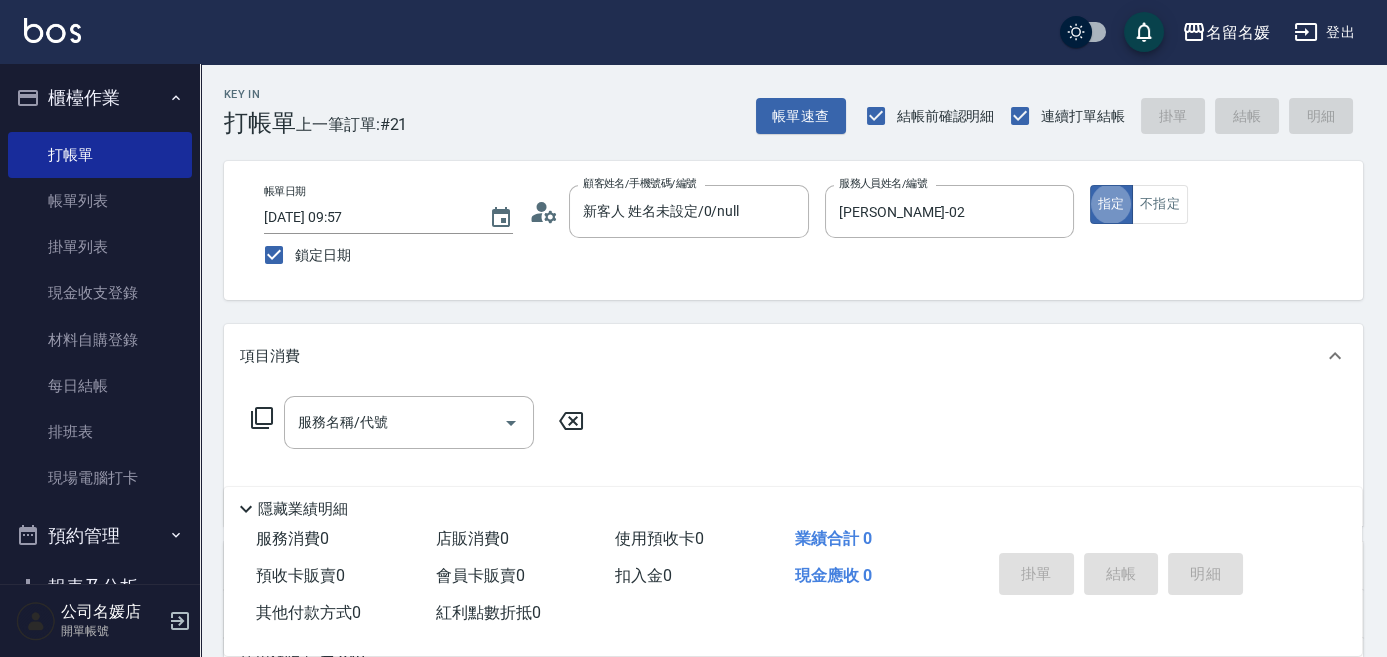 type on "true" 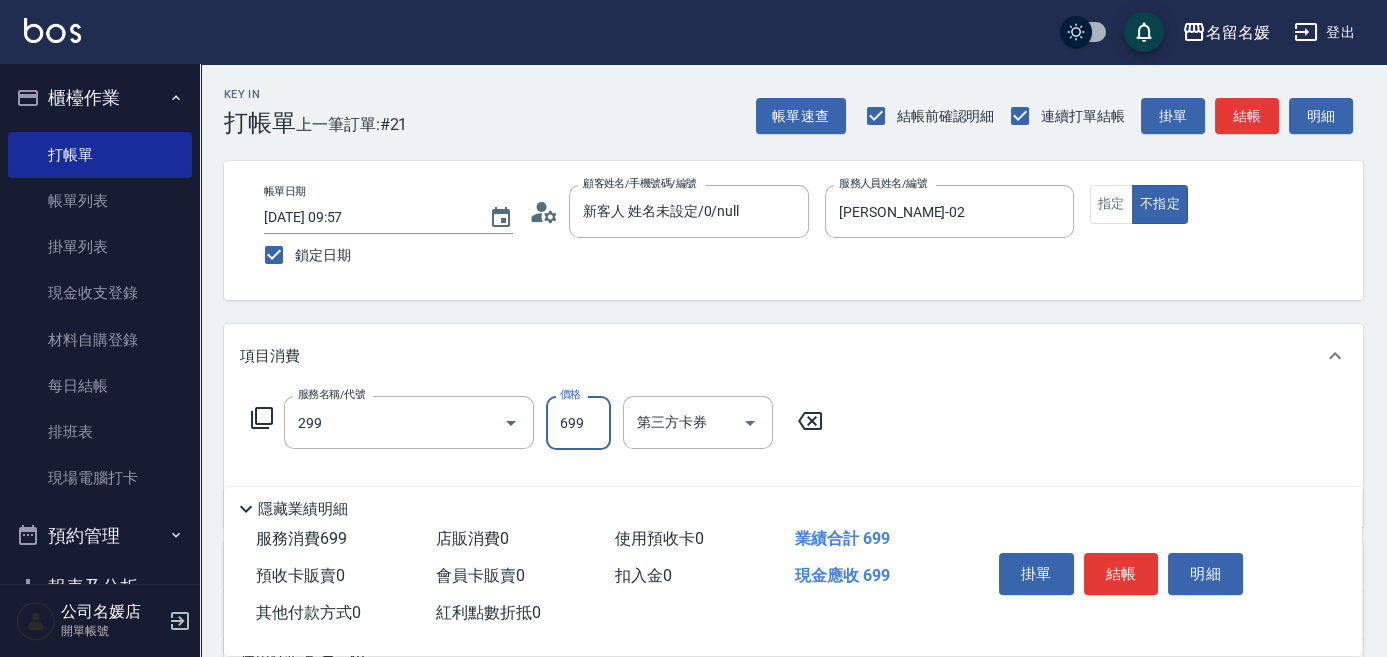 type on "滾珠洗髮699(299)" 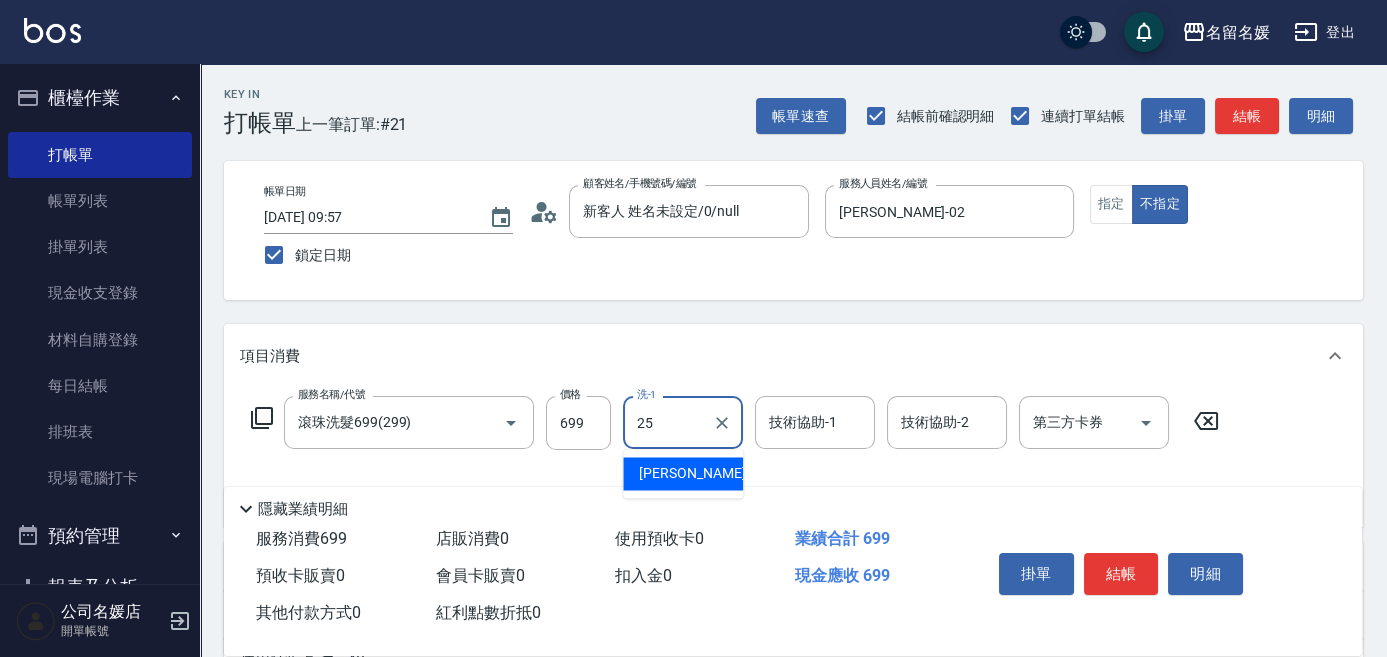 type on "[PERSON_NAME]-25" 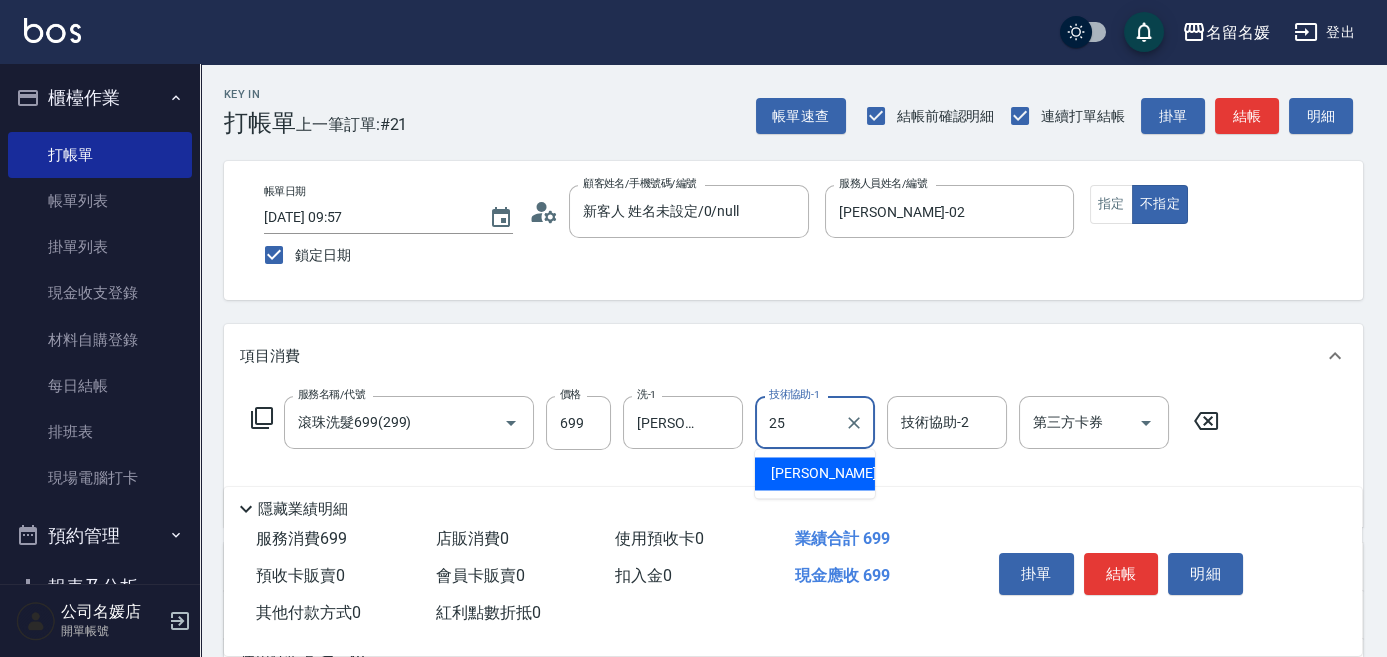 type on "[PERSON_NAME]-25" 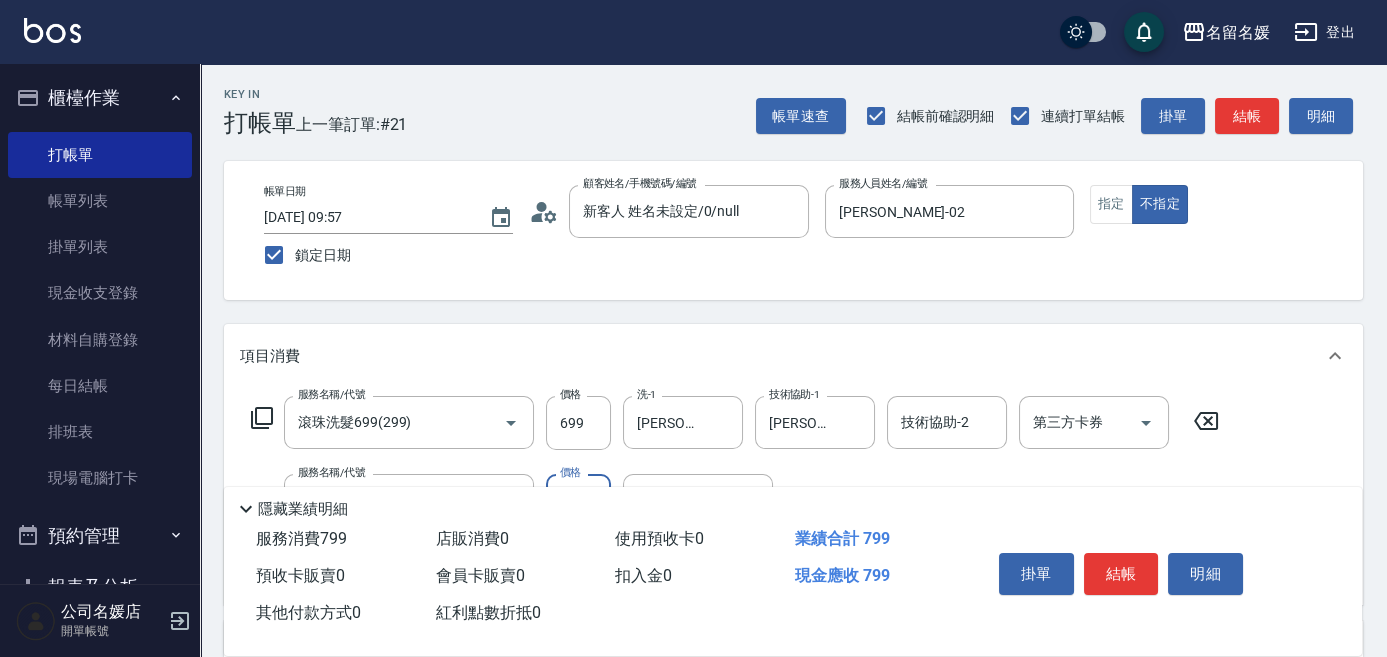 type on "[PERSON_NAME].玻酸.晶膜.水療(635)" 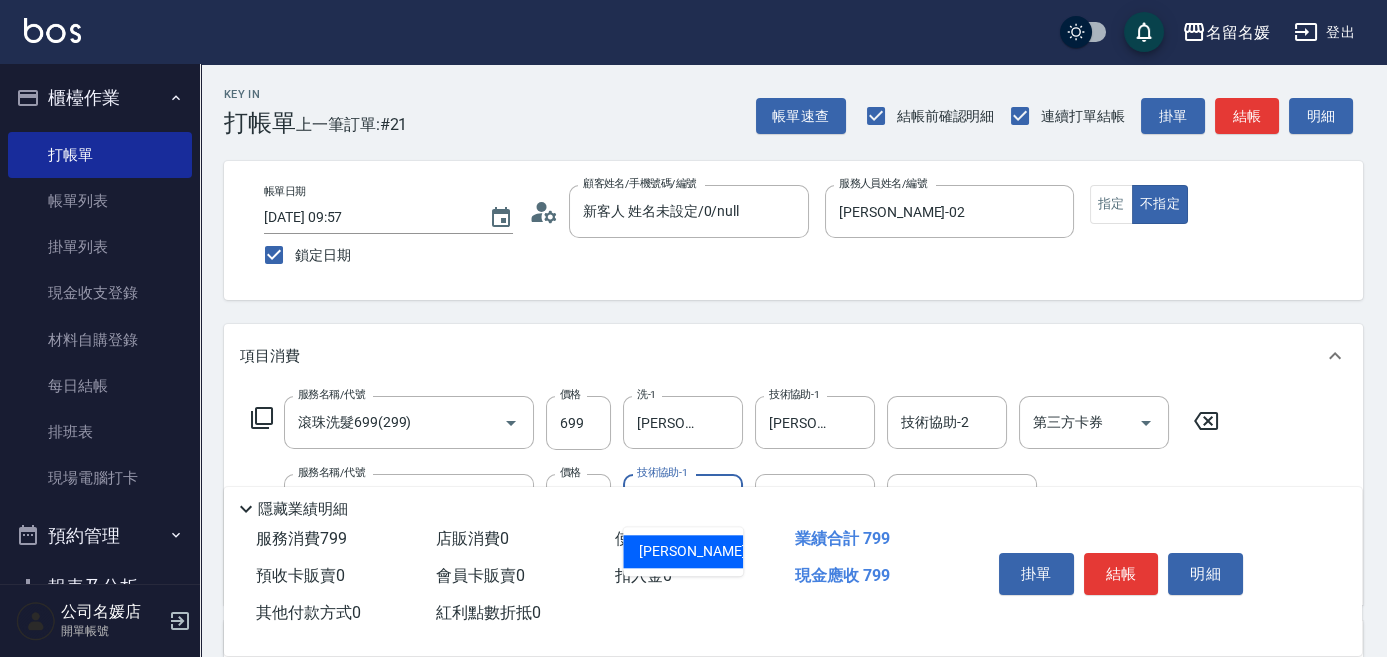 type on "[PERSON_NAME]-25" 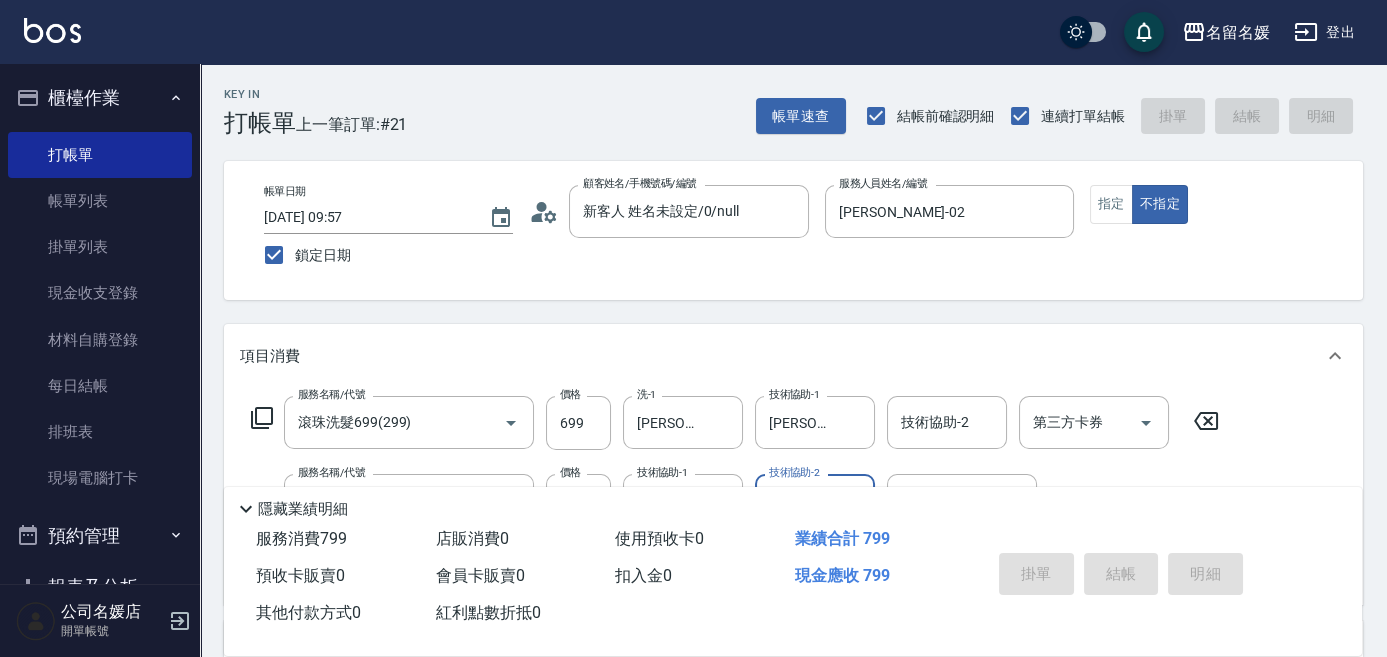 type 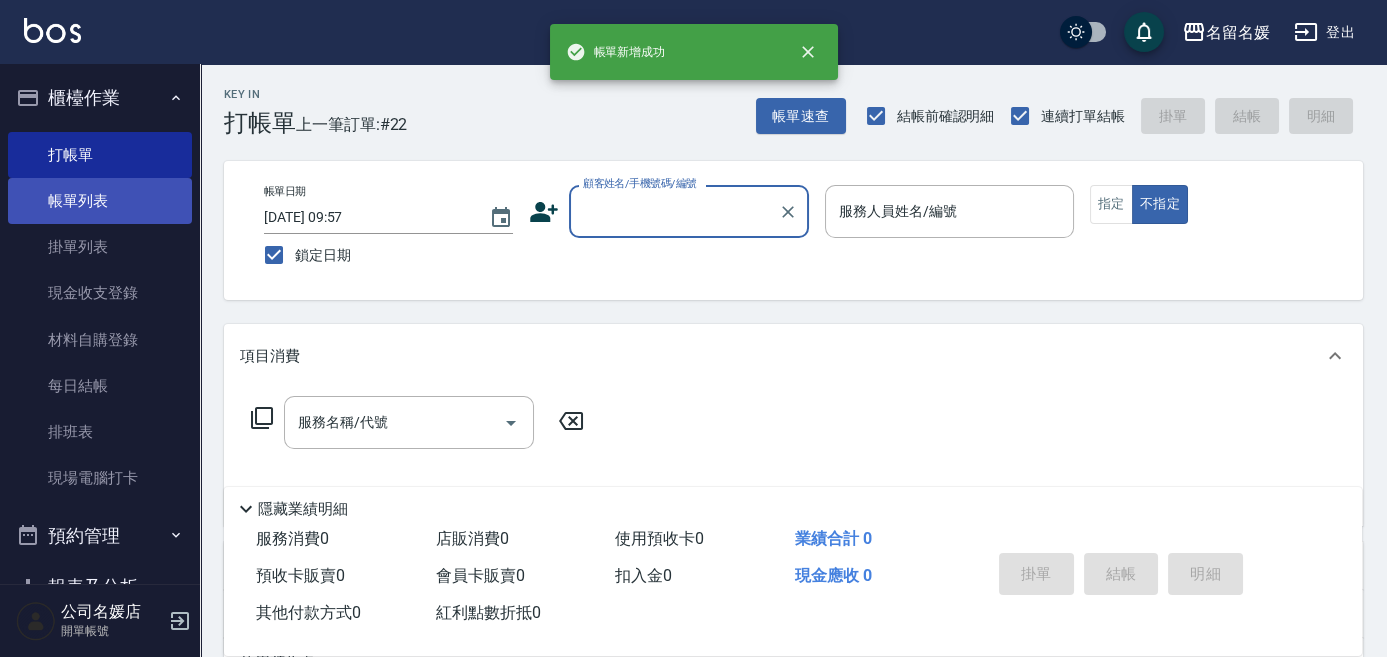 click on "帳單列表" at bounding box center (100, 201) 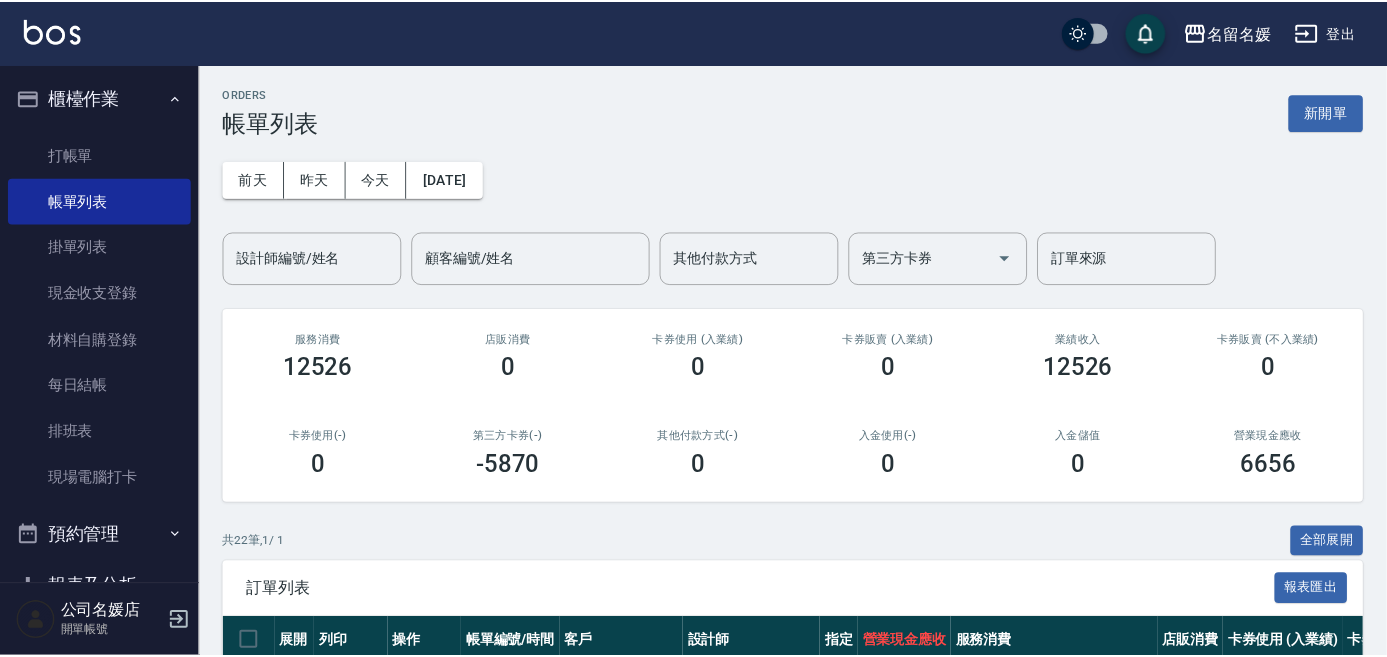 scroll, scrollTop: 181, scrollLeft: 0, axis: vertical 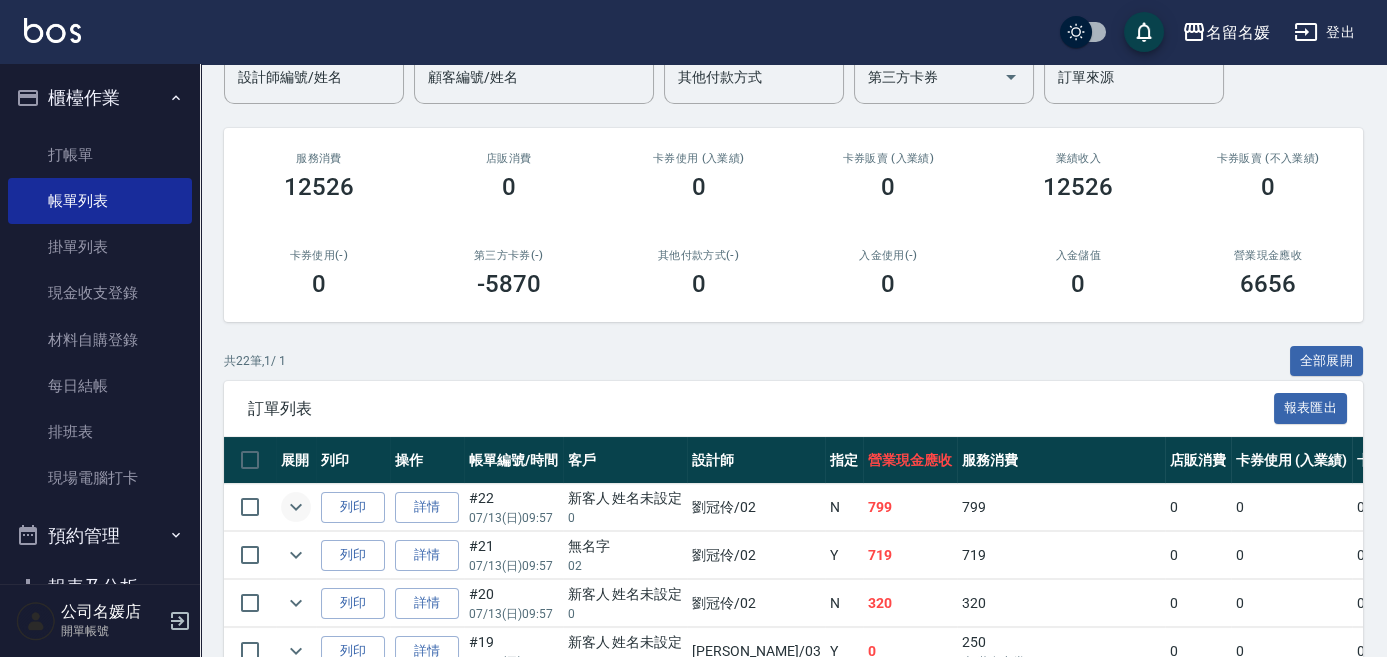 click 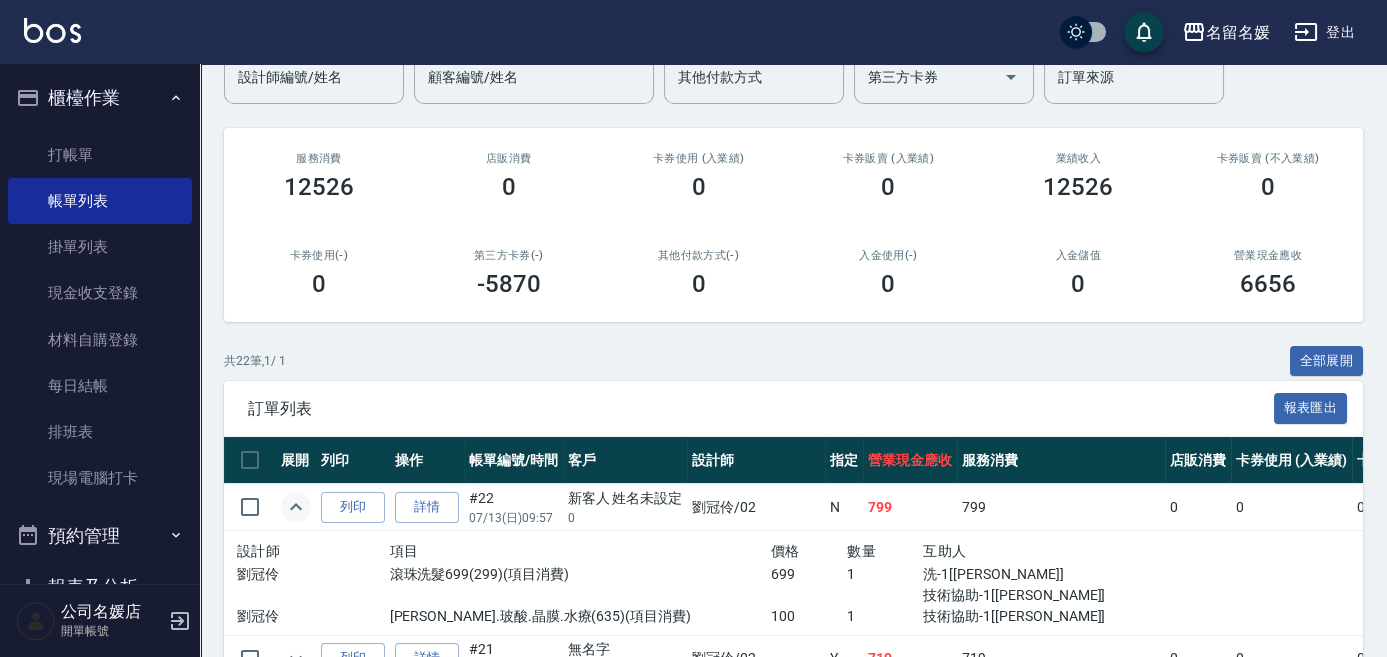 click 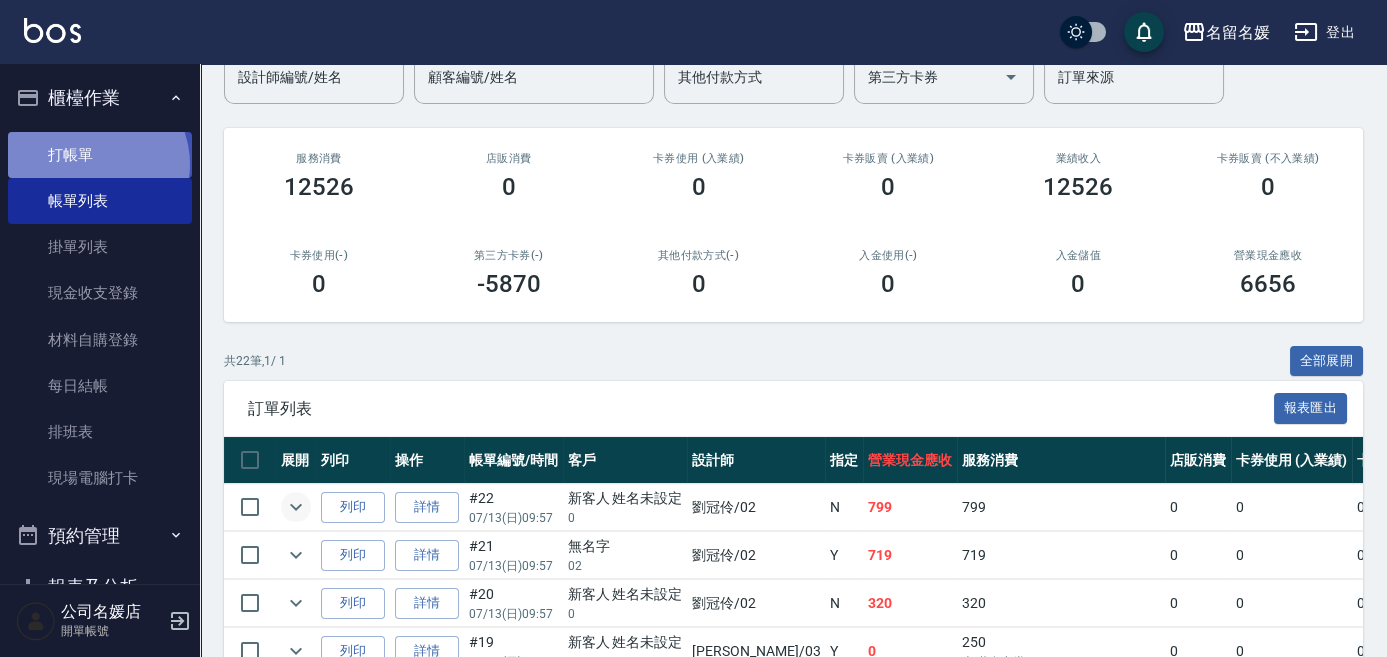 click on "打帳單" at bounding box center (100, 155) 